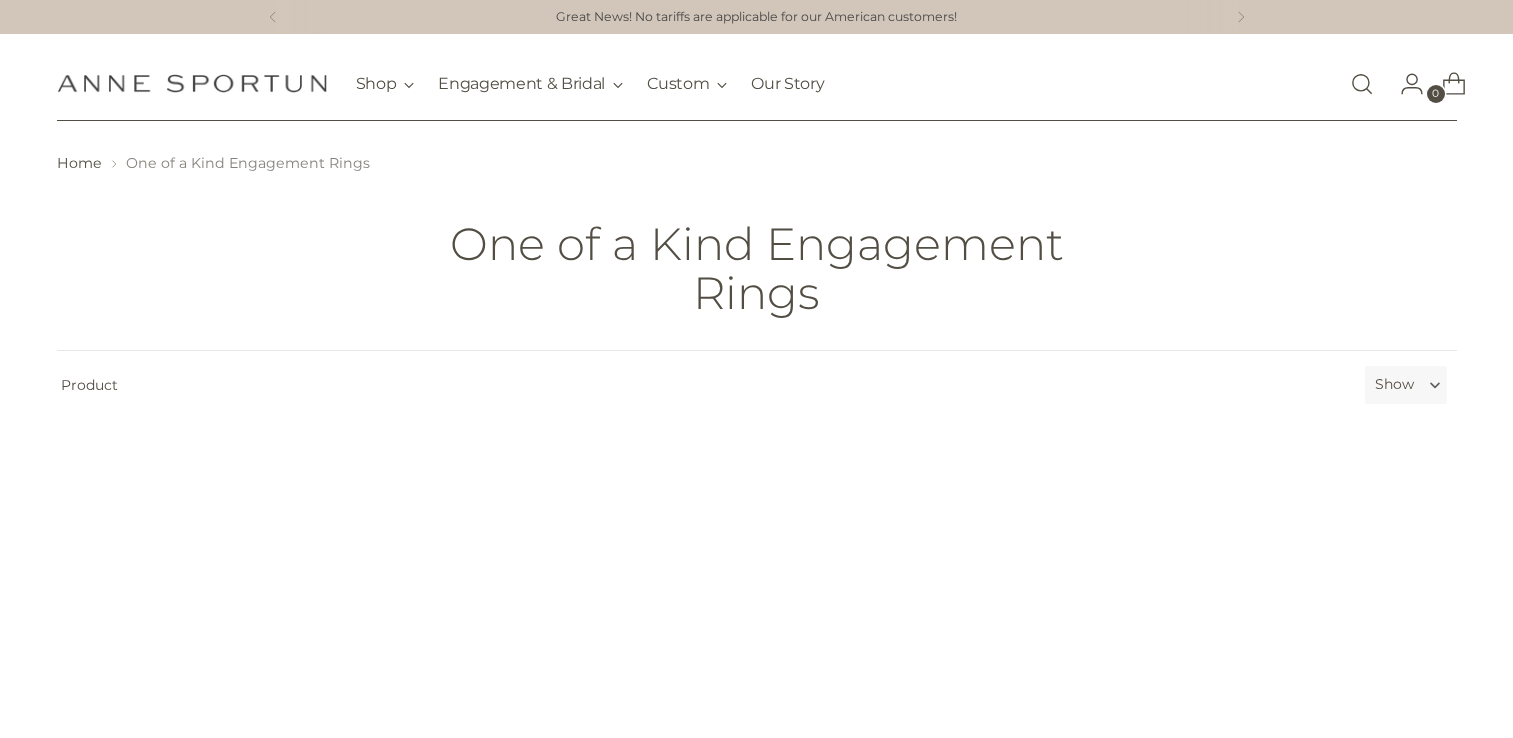 scroll, scrollTop: 0, scrollLeft: 0, axis: both 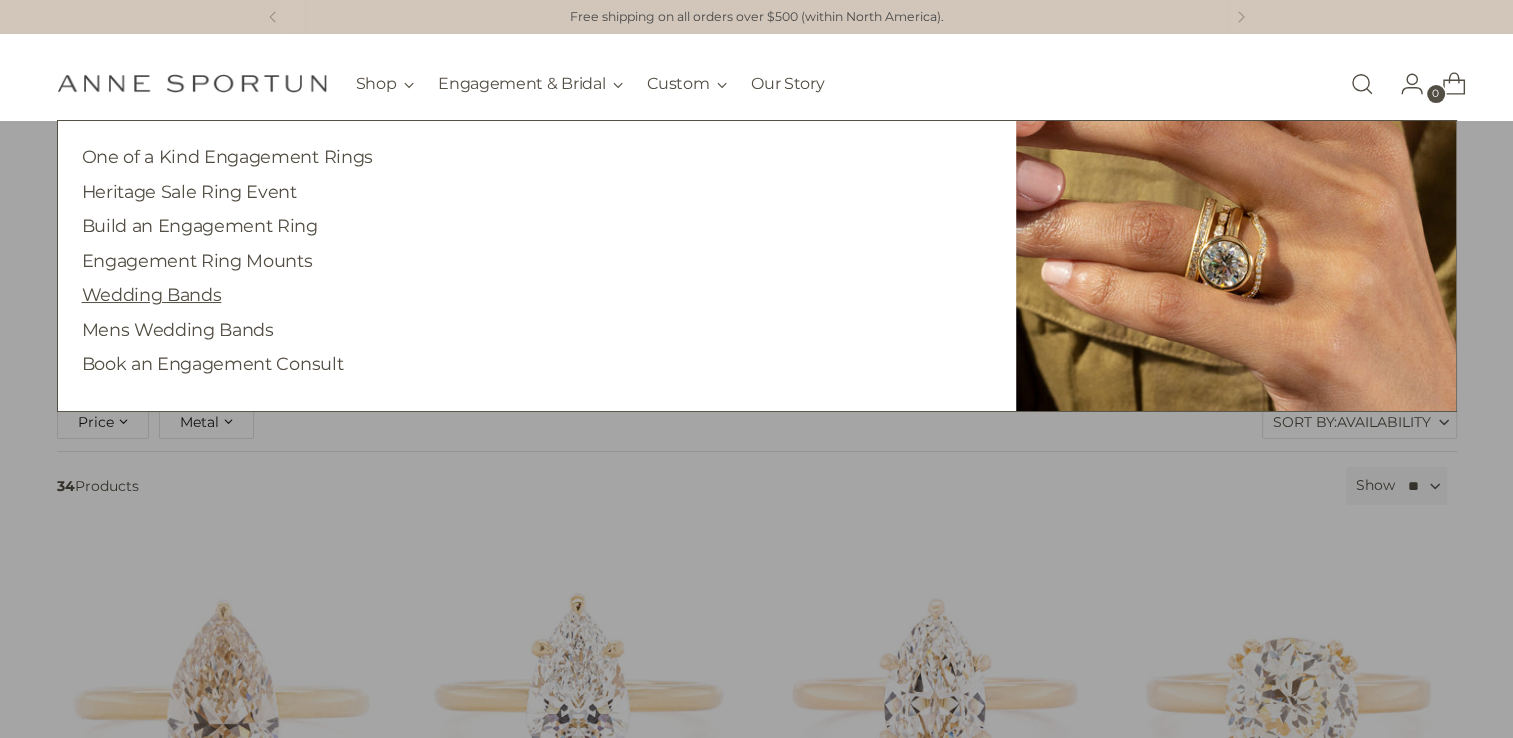 click on "Wedding Bands" at bounding box center [152, 294] 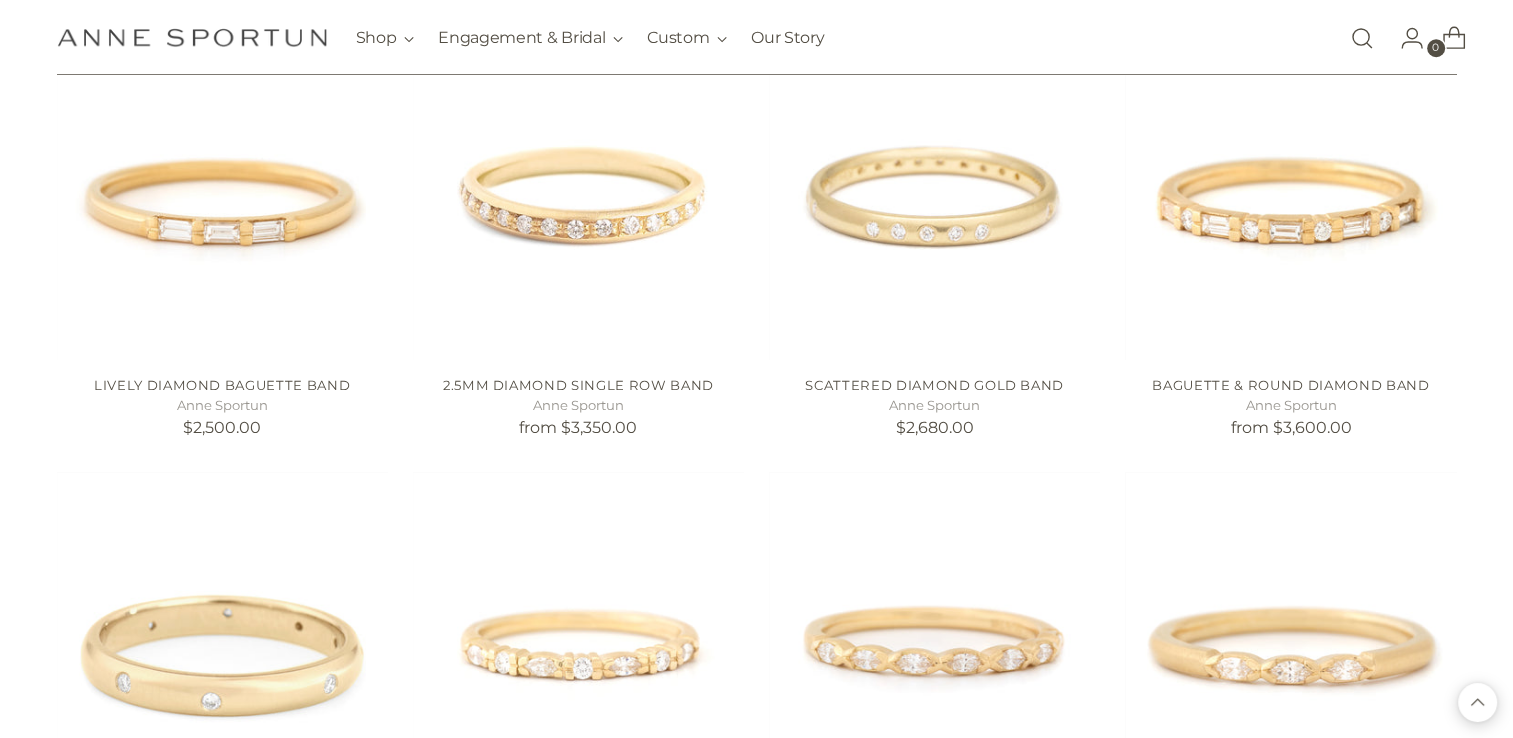scroll, scrollTop: 1900, scrollLeft: 0, axis: vertical 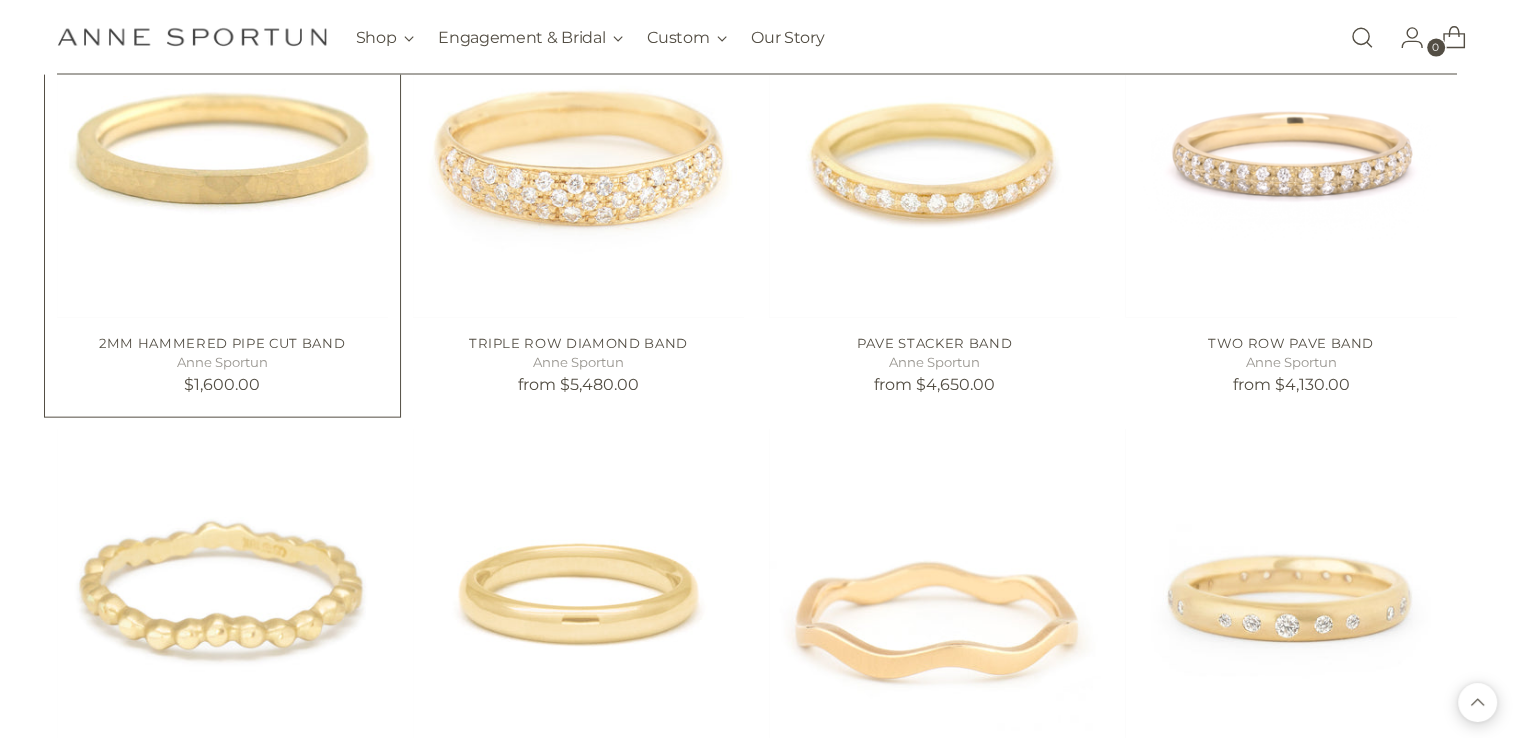 click at bounding box center (0, 0) 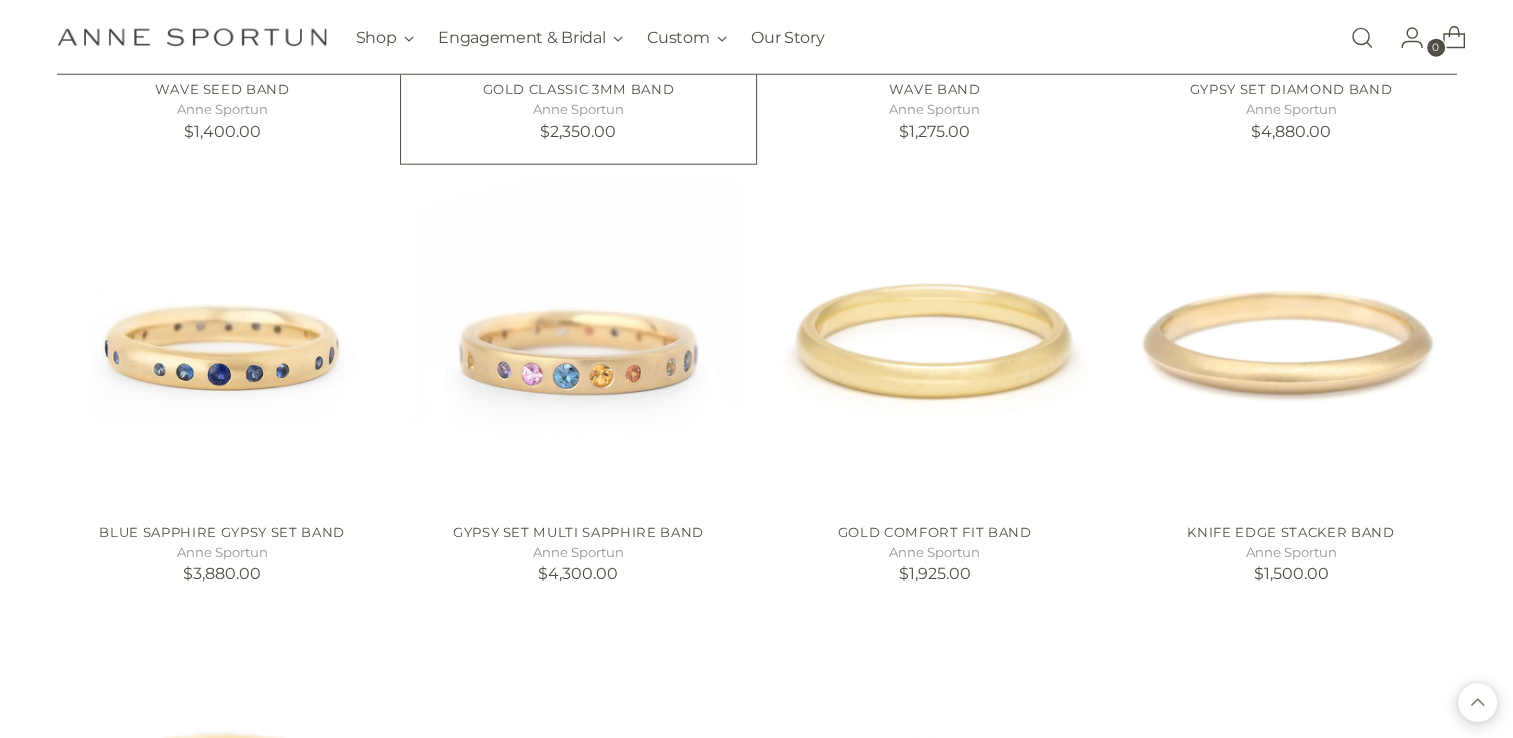 scroll, scrollTop: 5200, scrollLeft: 0, axis: vertical 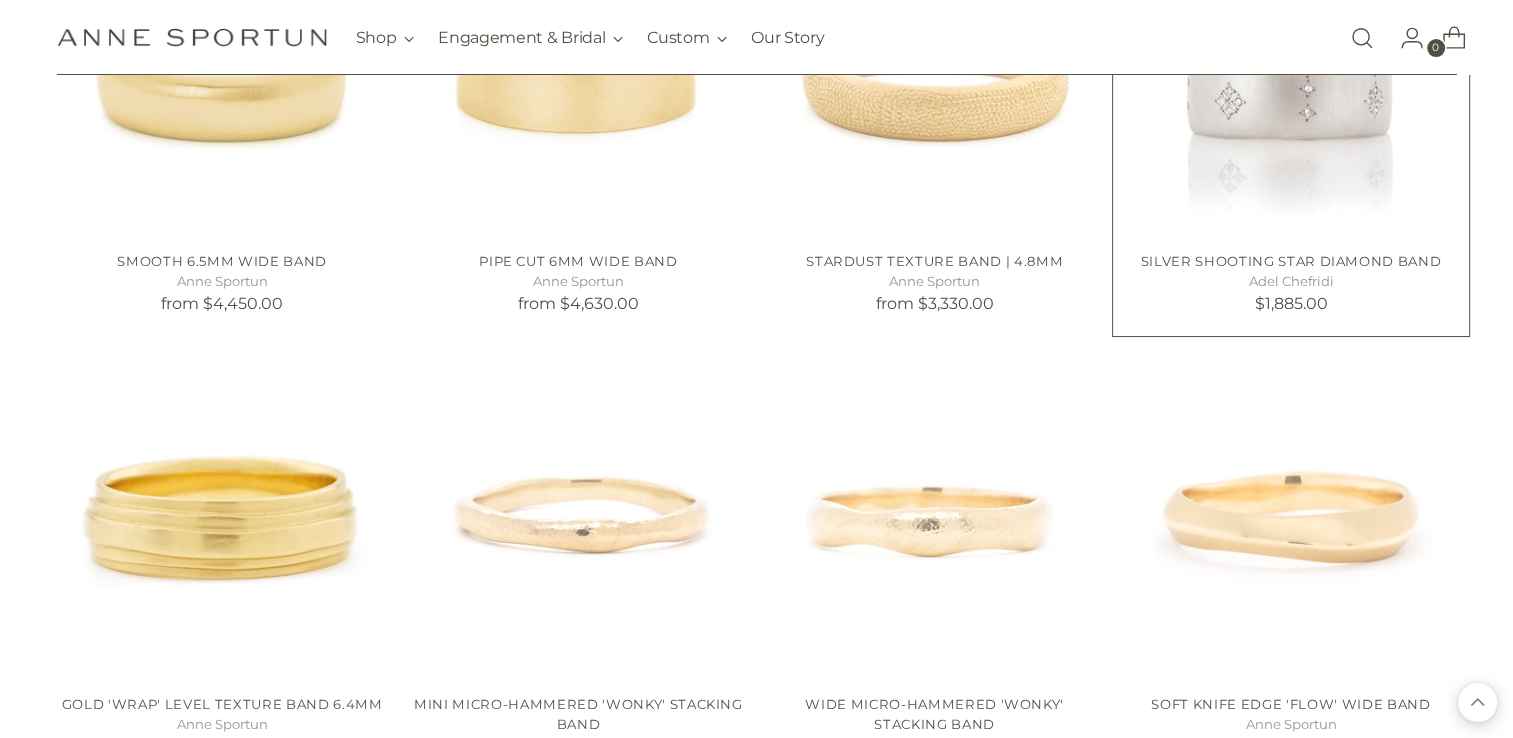 click at bounding box center (0, 0) 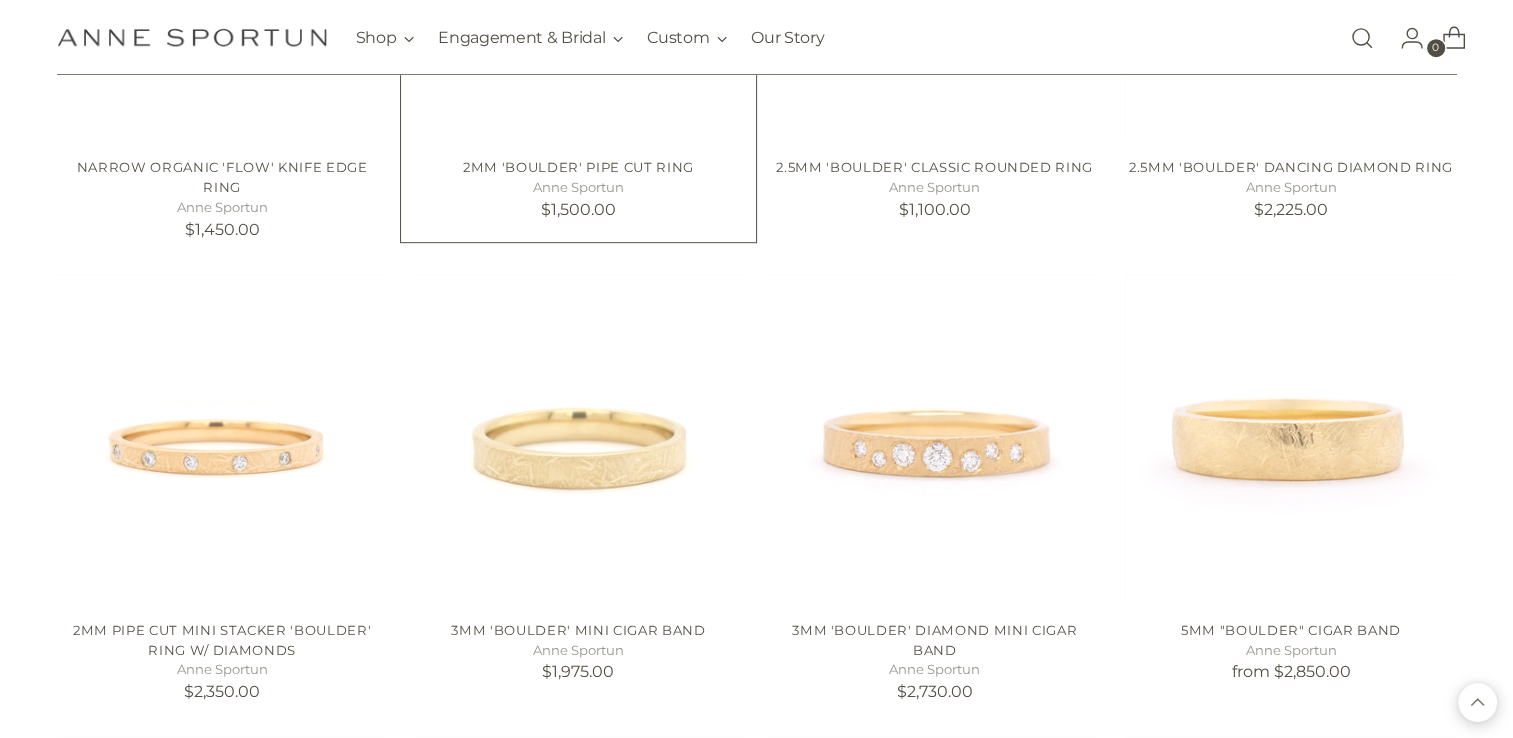scroll, scrollTop: 8700, scrollLeft: 0, axis: vertical 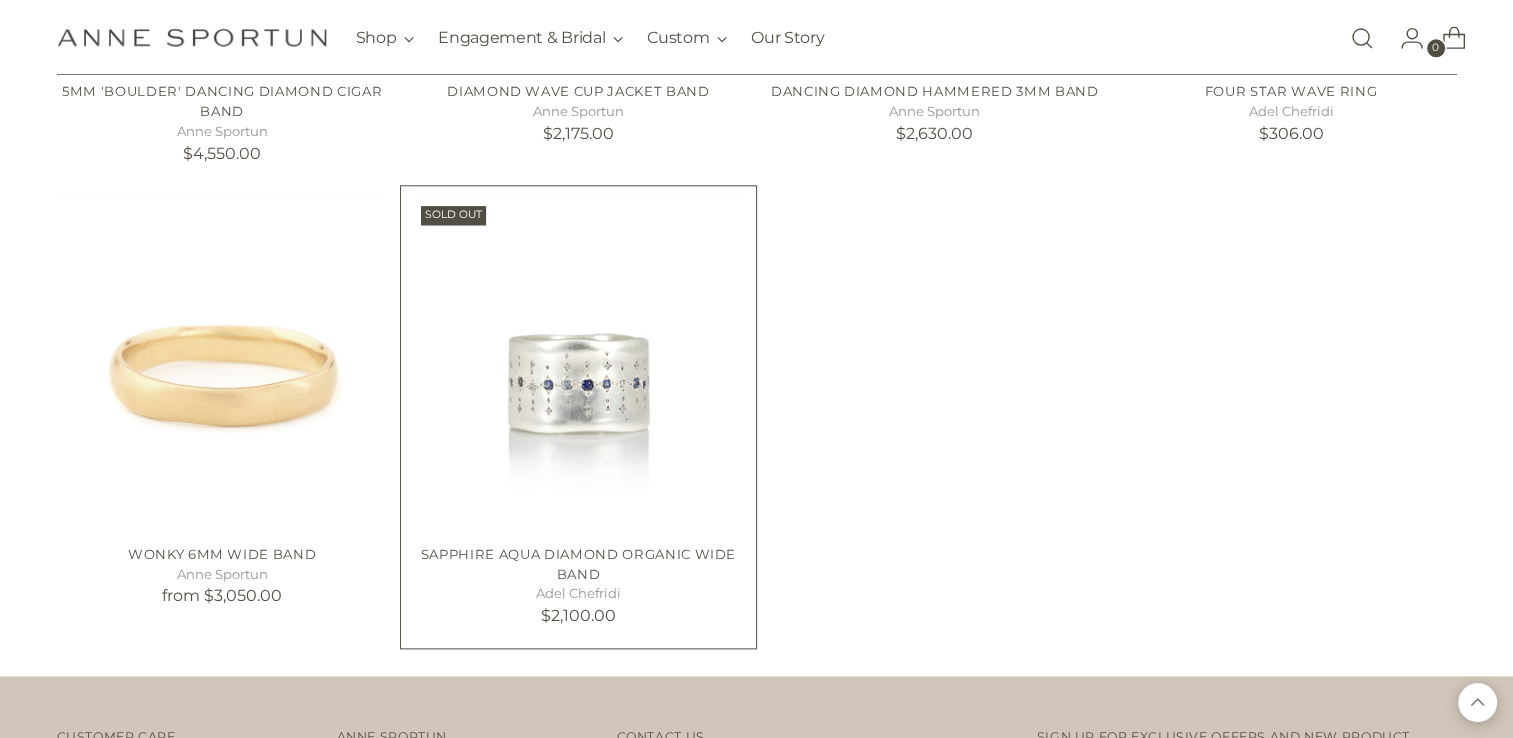 click at bounding box center [0, 0] 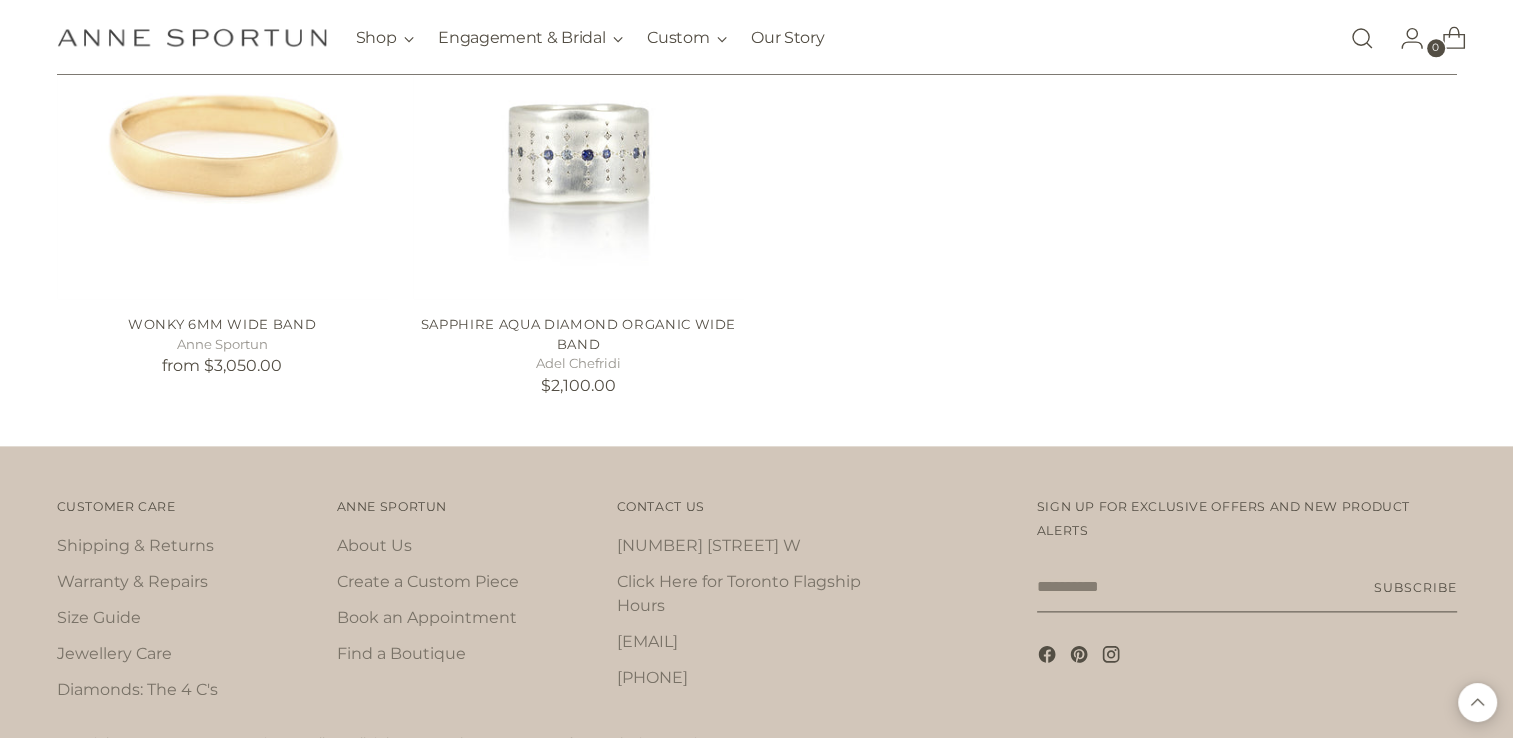 scroll, scrollTop: 10000, scrollLeft: 0, axis: vertical 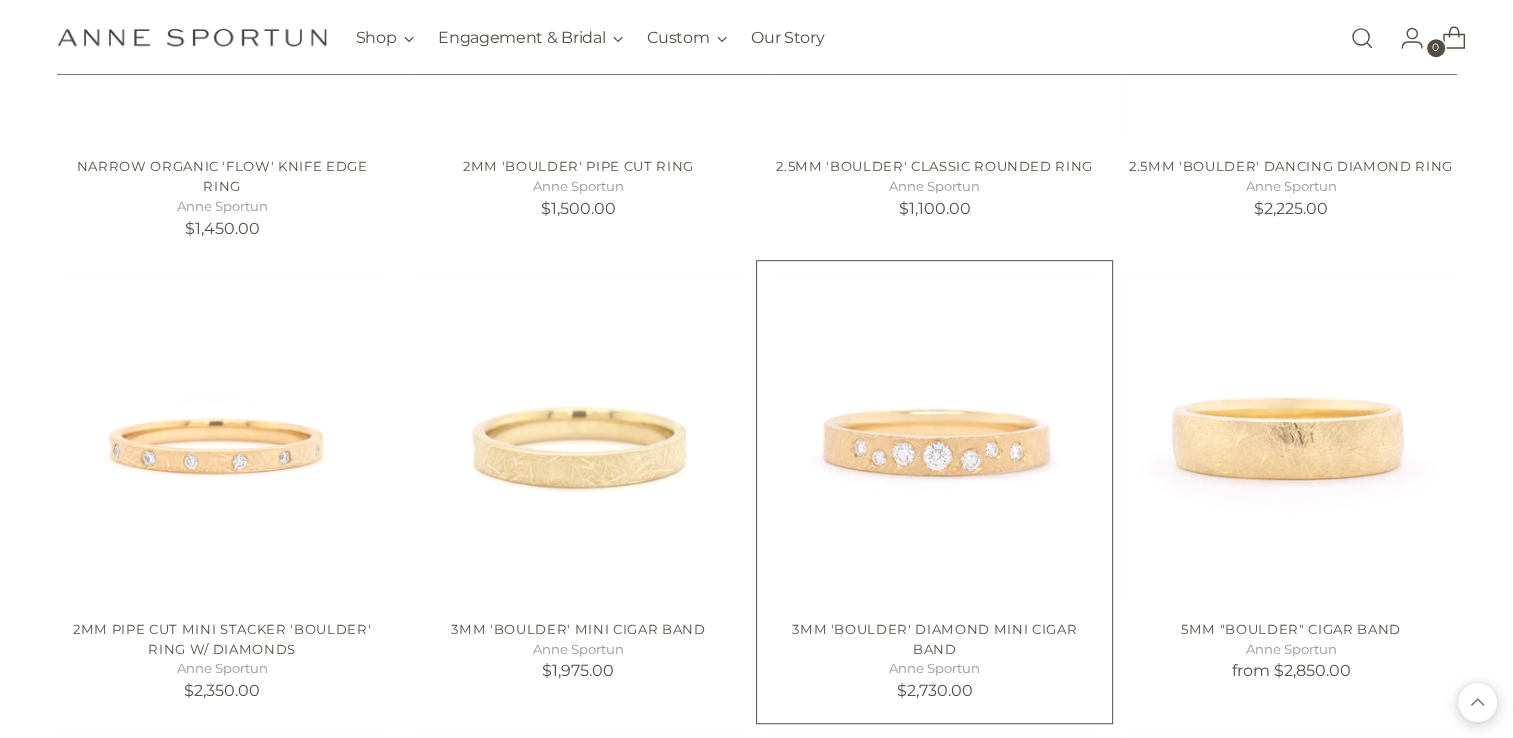 click on "Anne Sportun" at bounding box center [934, 669] 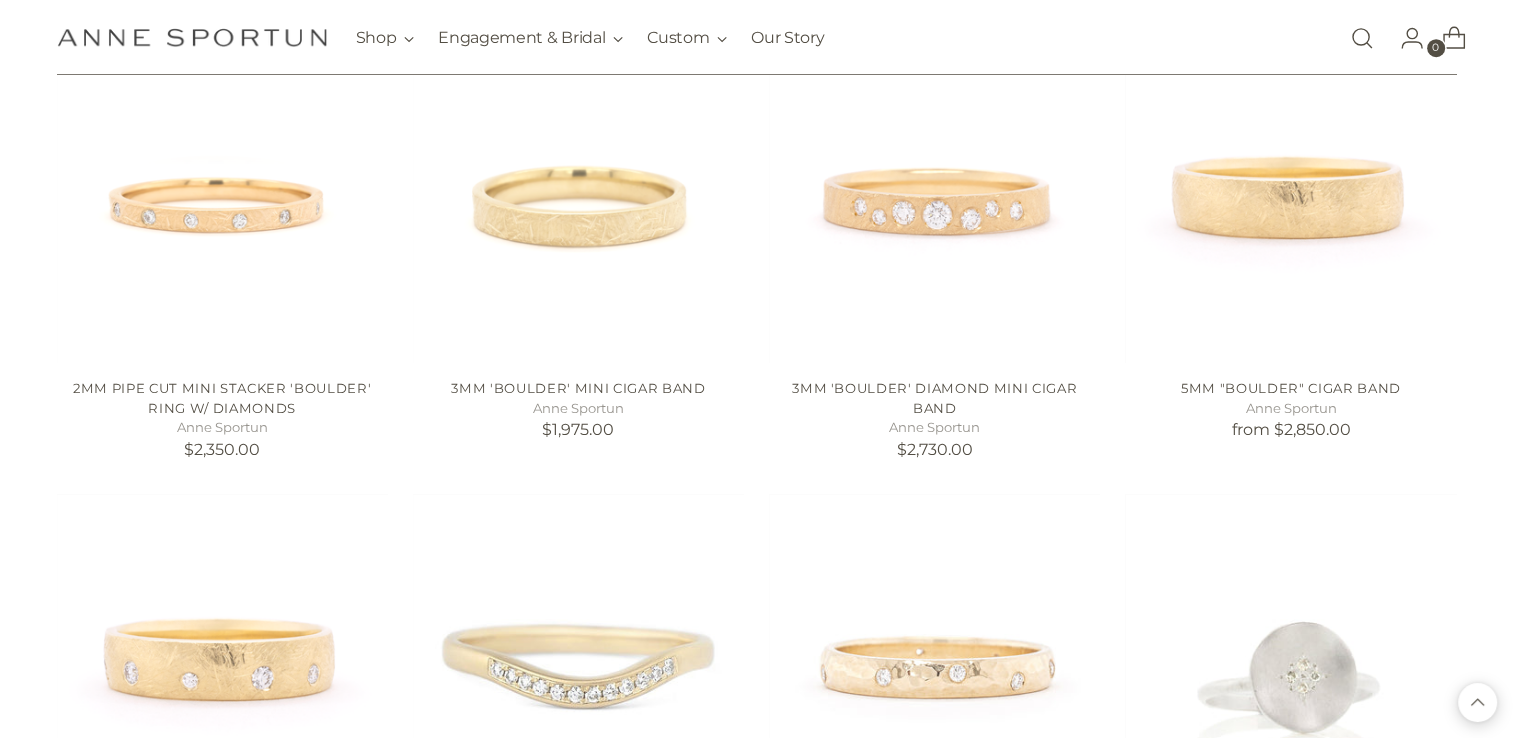 scroll, scrollTop: 9000, scrollLeft: 0, axis: vertical 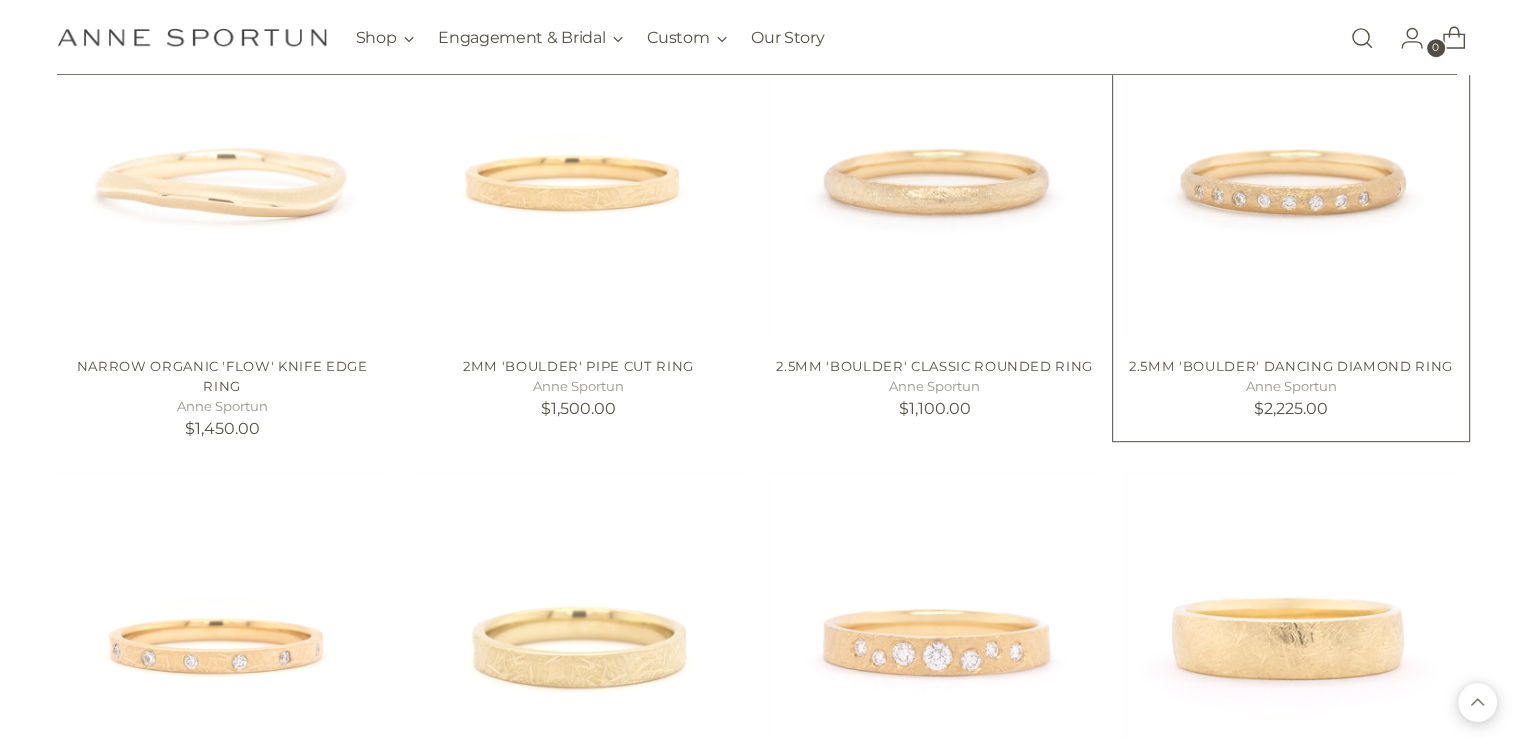 click on "$2,225.00" at bounding box center (1291, 408) 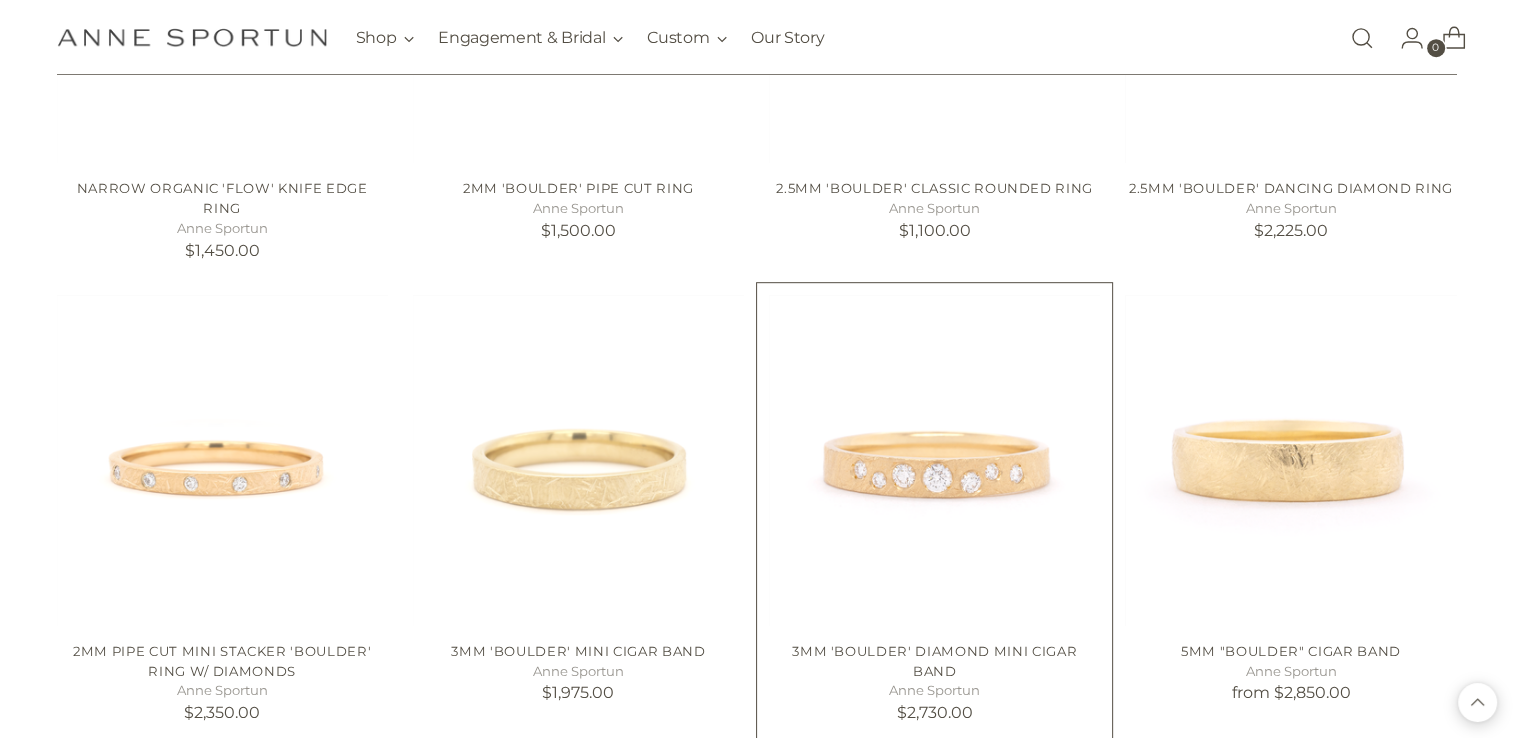 scroll, scrollTop: 8700, scrollLeft: 0, axis: vertical 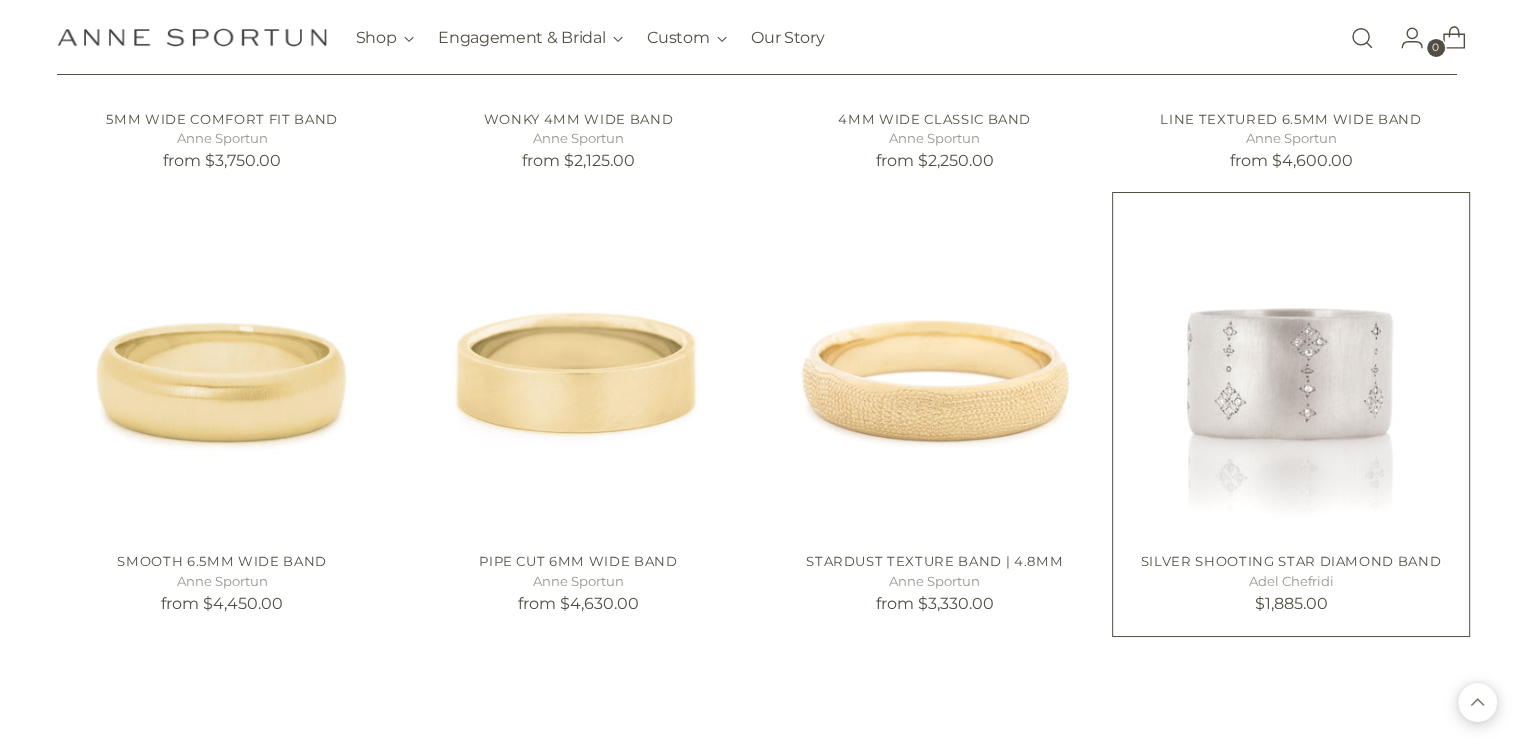 click on "Silver Shooting Star Diamond Band
Adel Chefridi
$1,885.00" at bounding box center (1290, 579) 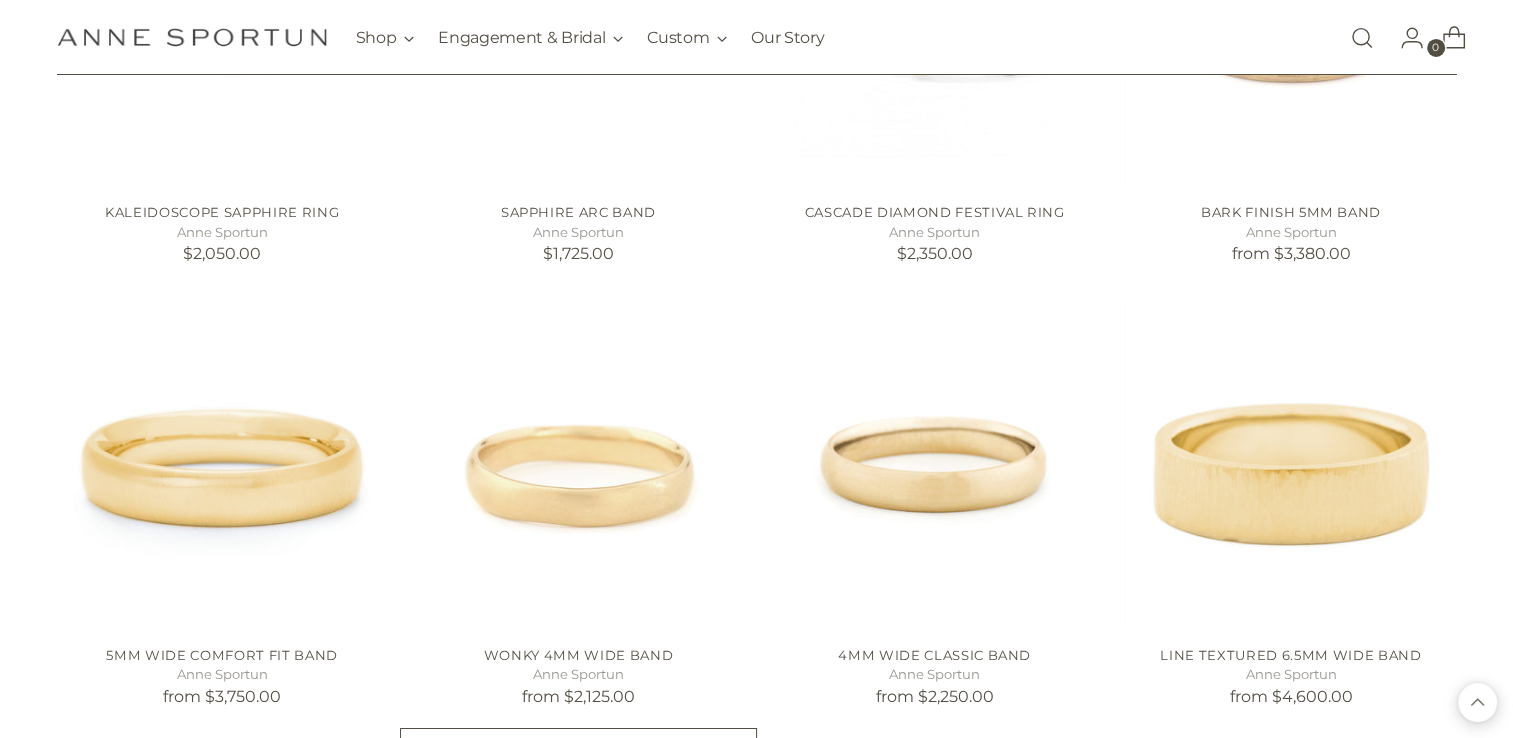scroll, scrollTop: 6800, scrollLeft: 0, axis: vertical 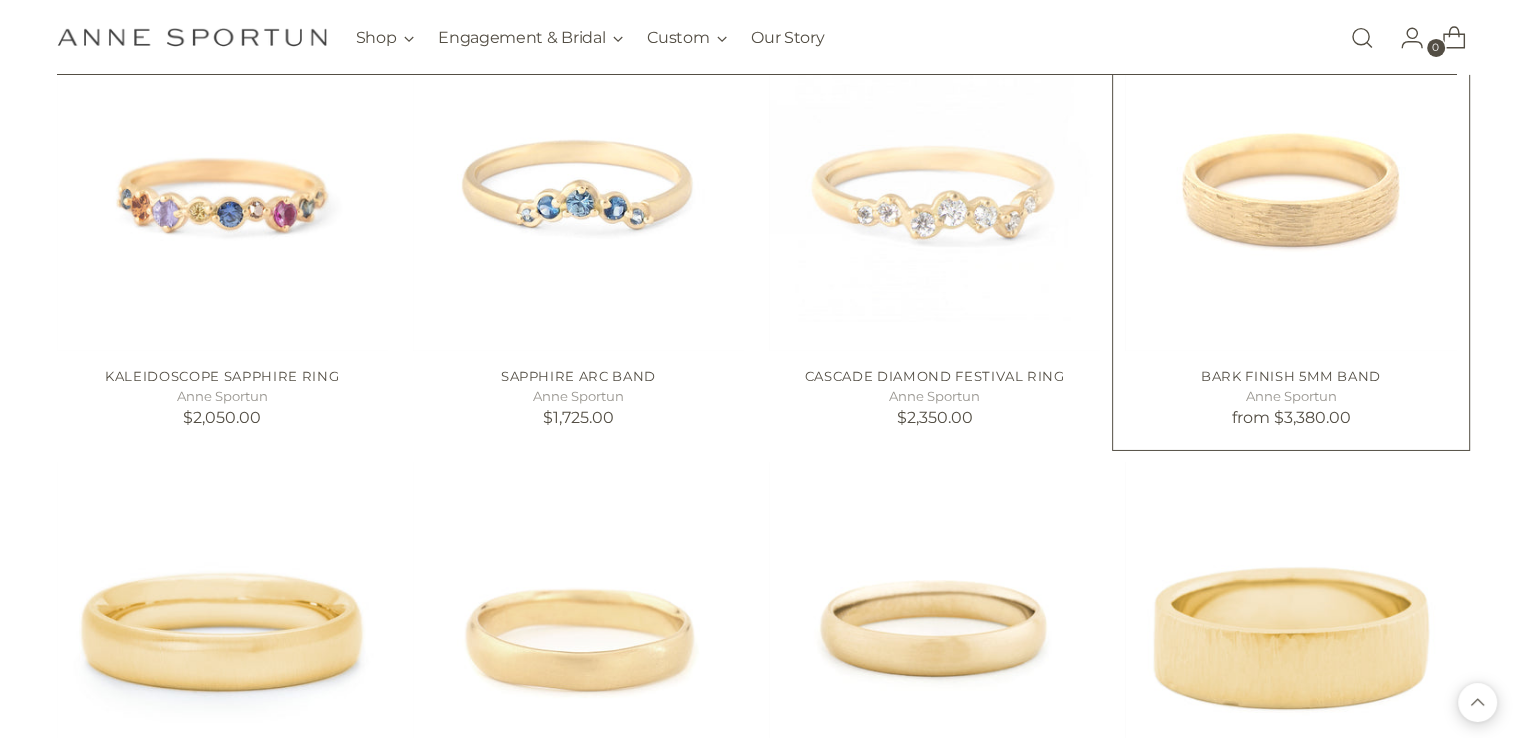 click at bounding box center [0, 0] 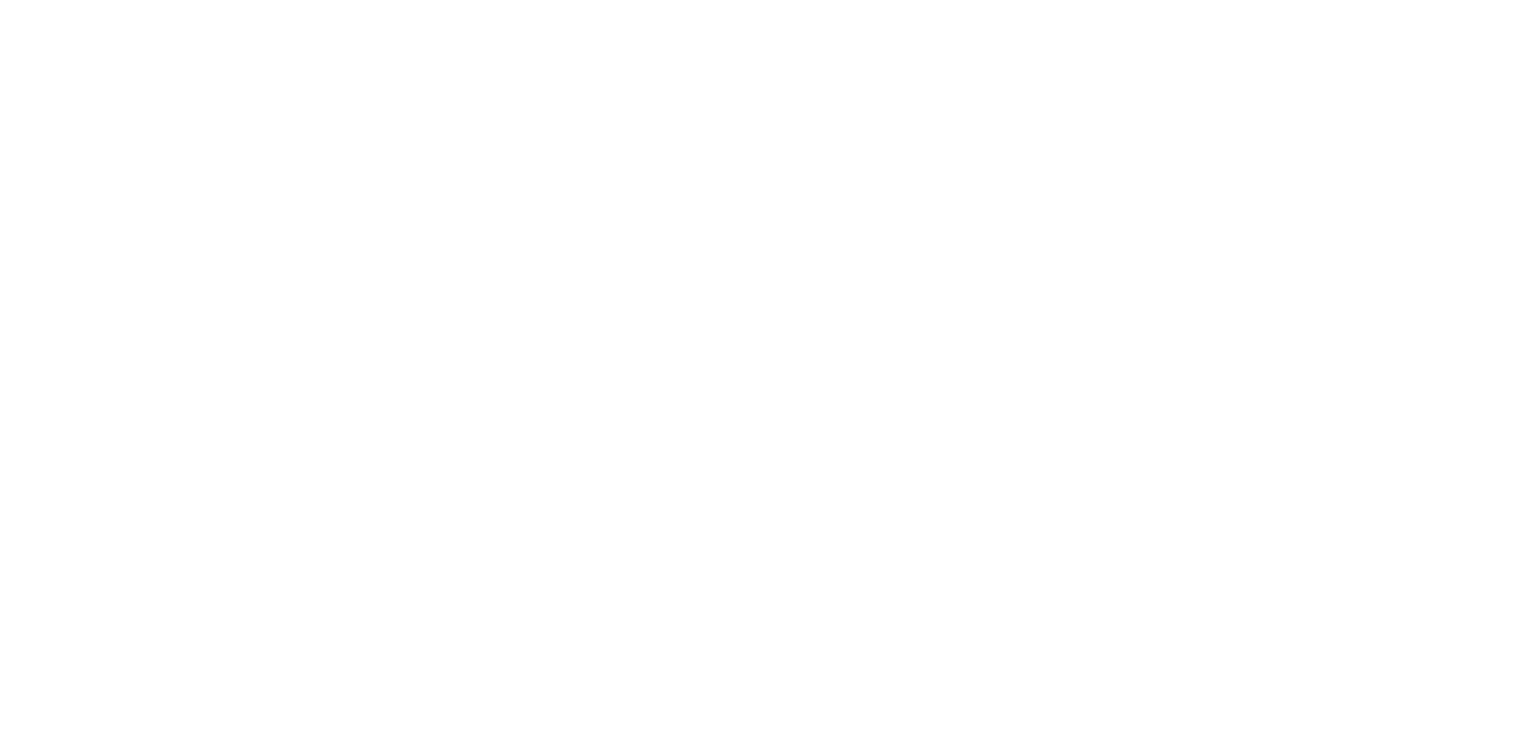 scroll, scrollTop: 0, scrollLeft: 0, axis: both 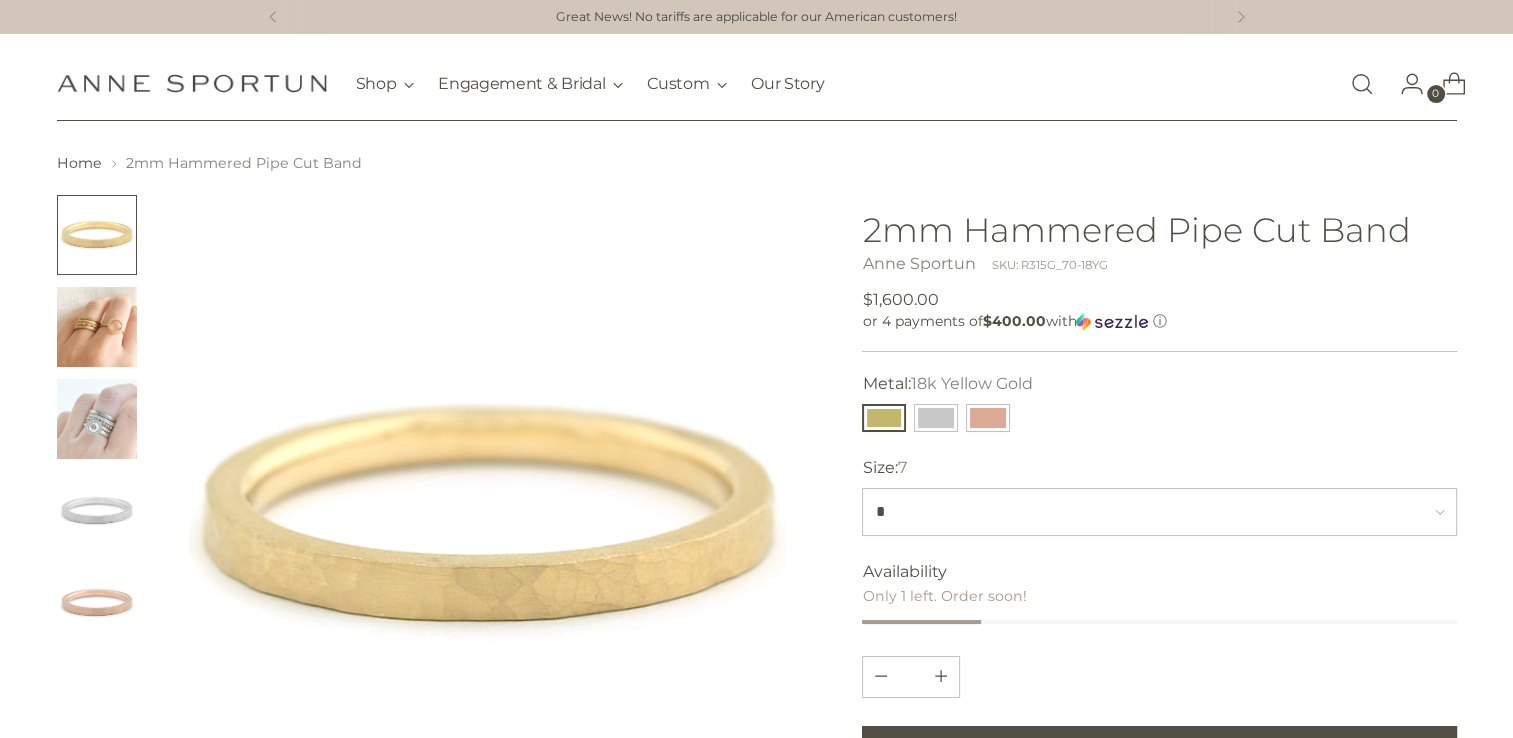click at bounding box center (97, 327) 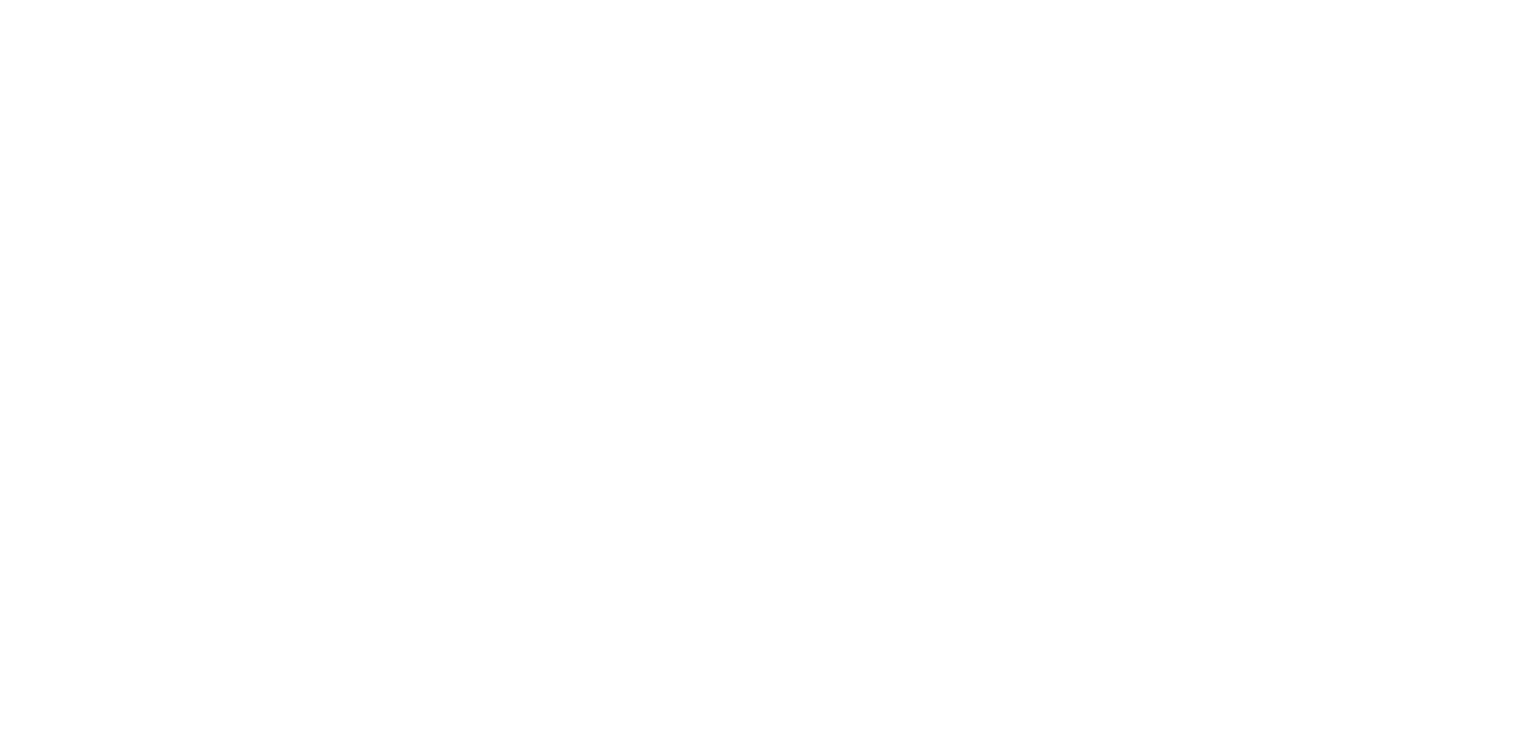 scroll, scrollTop: 0, scrollLeft: 0, axis: both 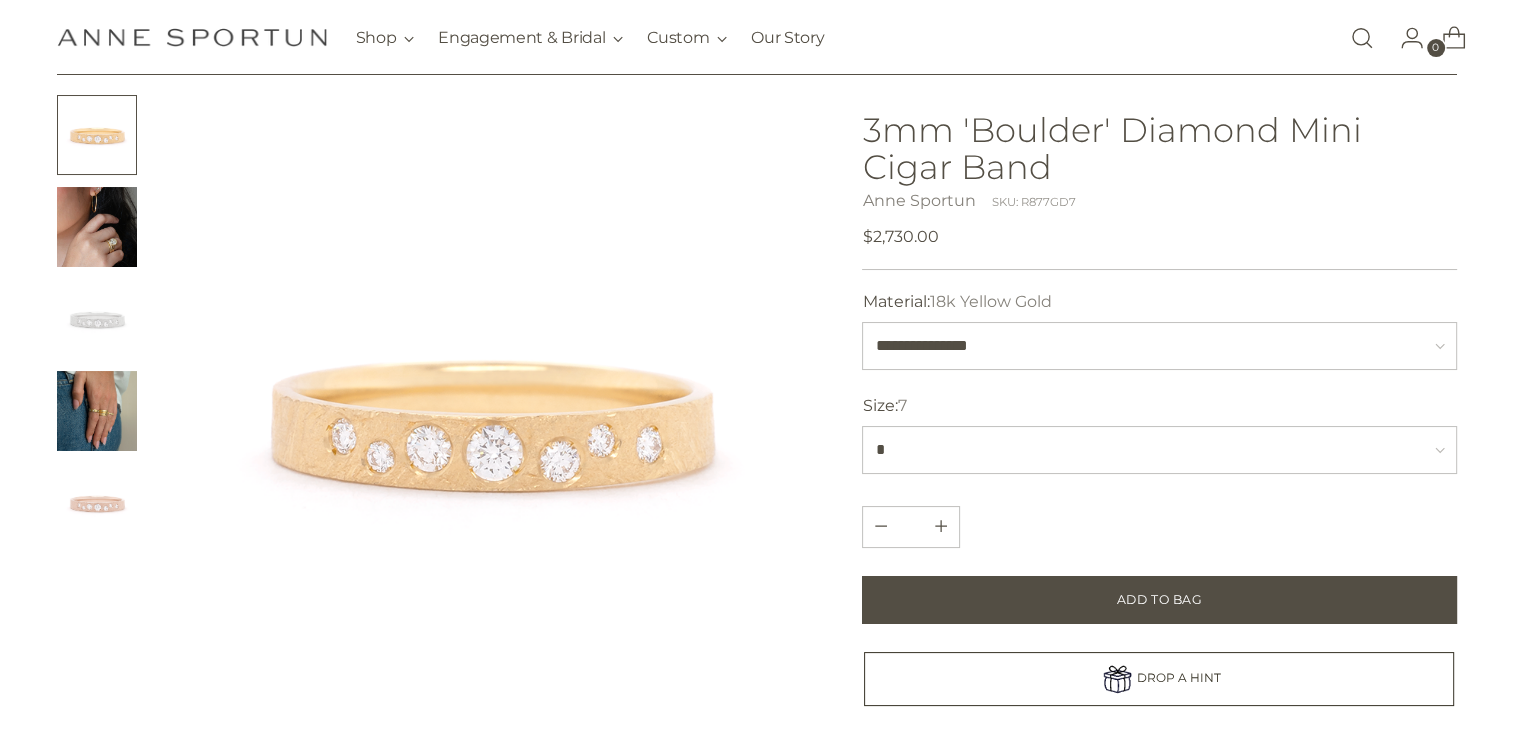 click at bounding box center (489, 419) 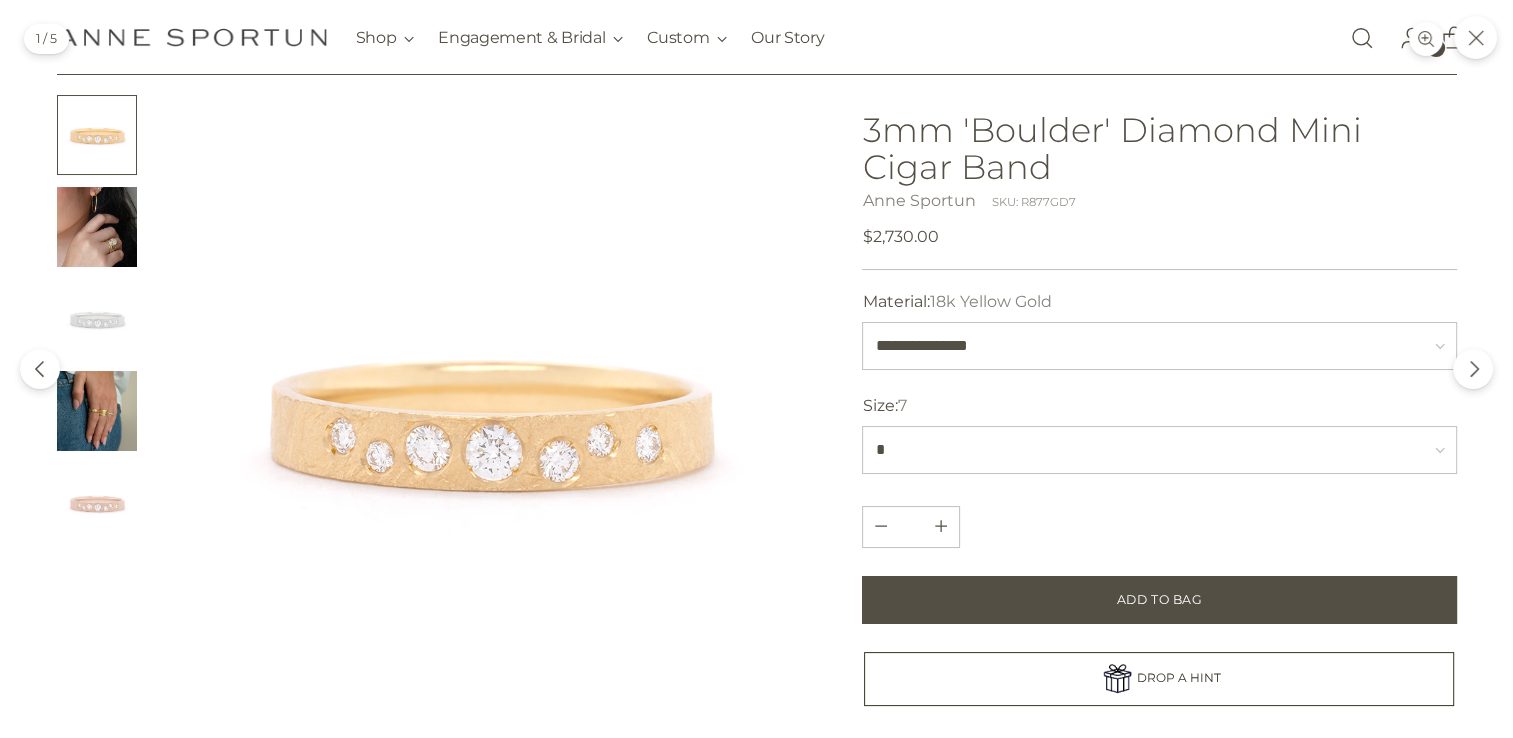 click at bounding box center (488, 419) 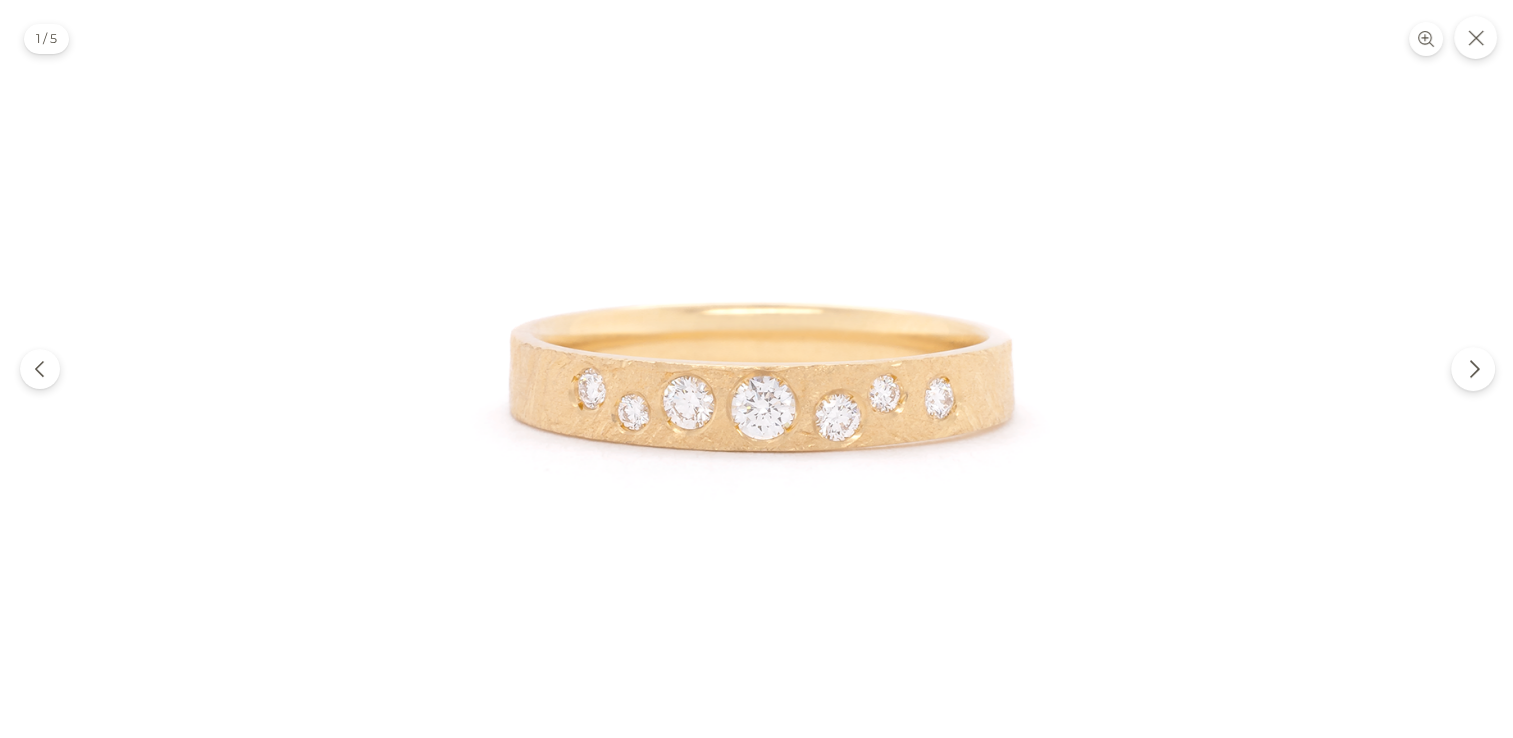 click 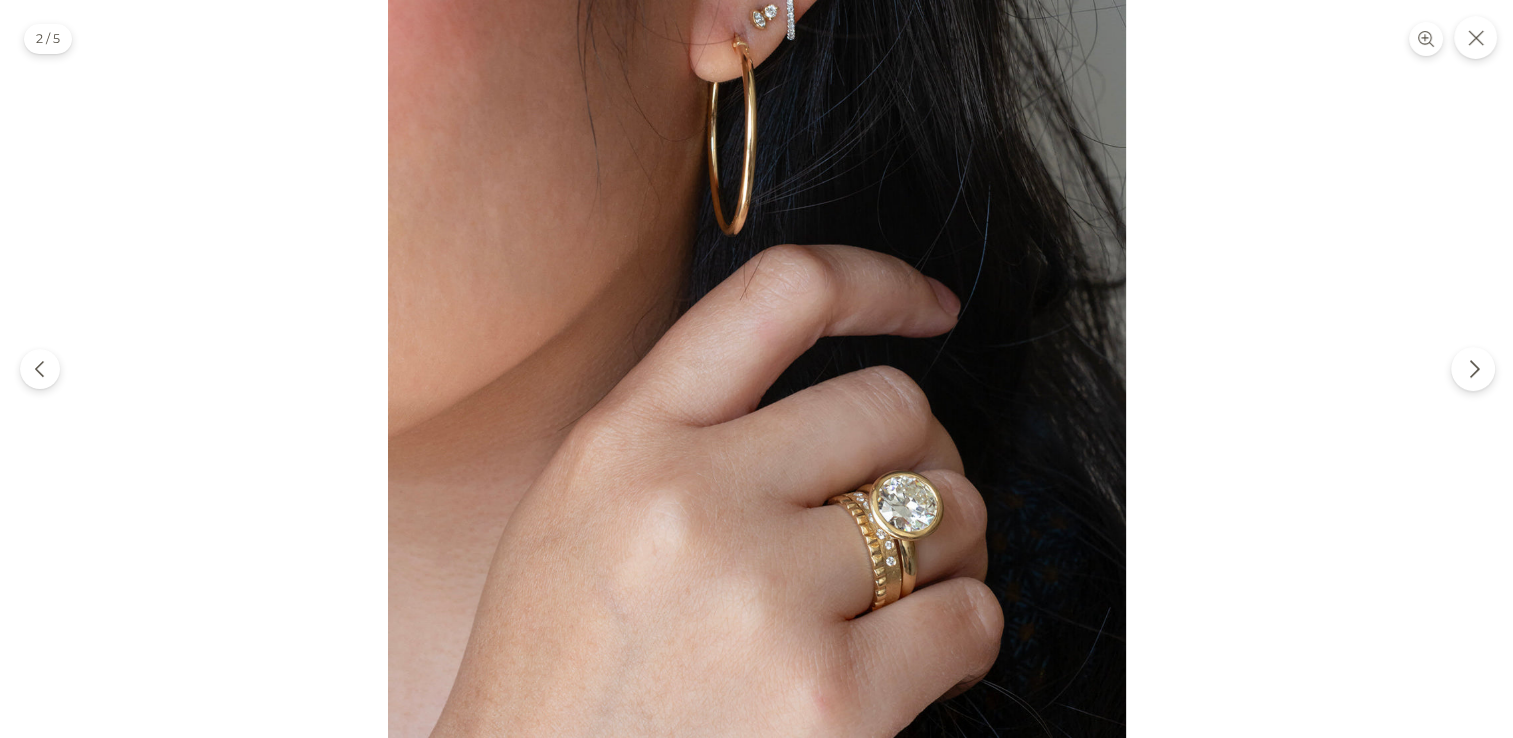 click 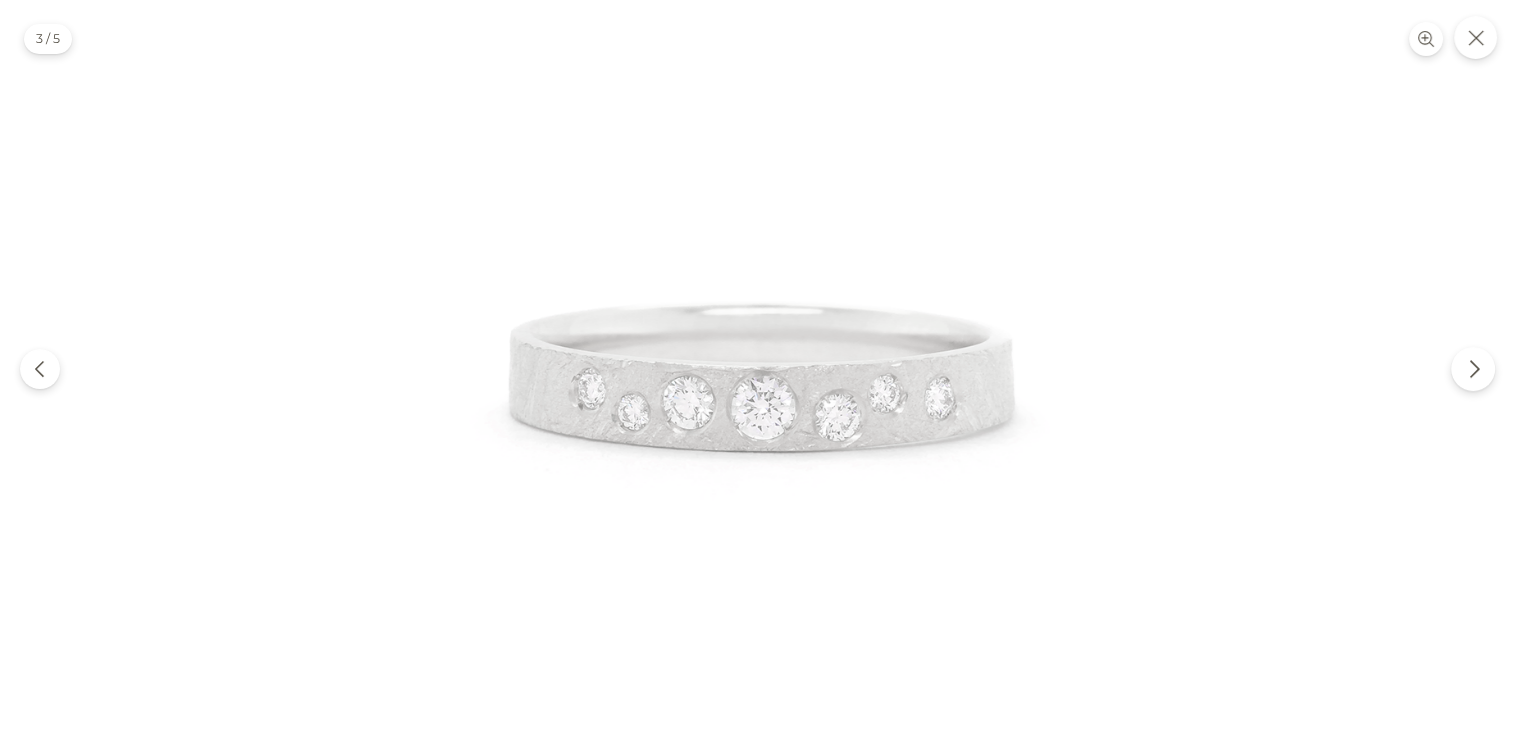 click 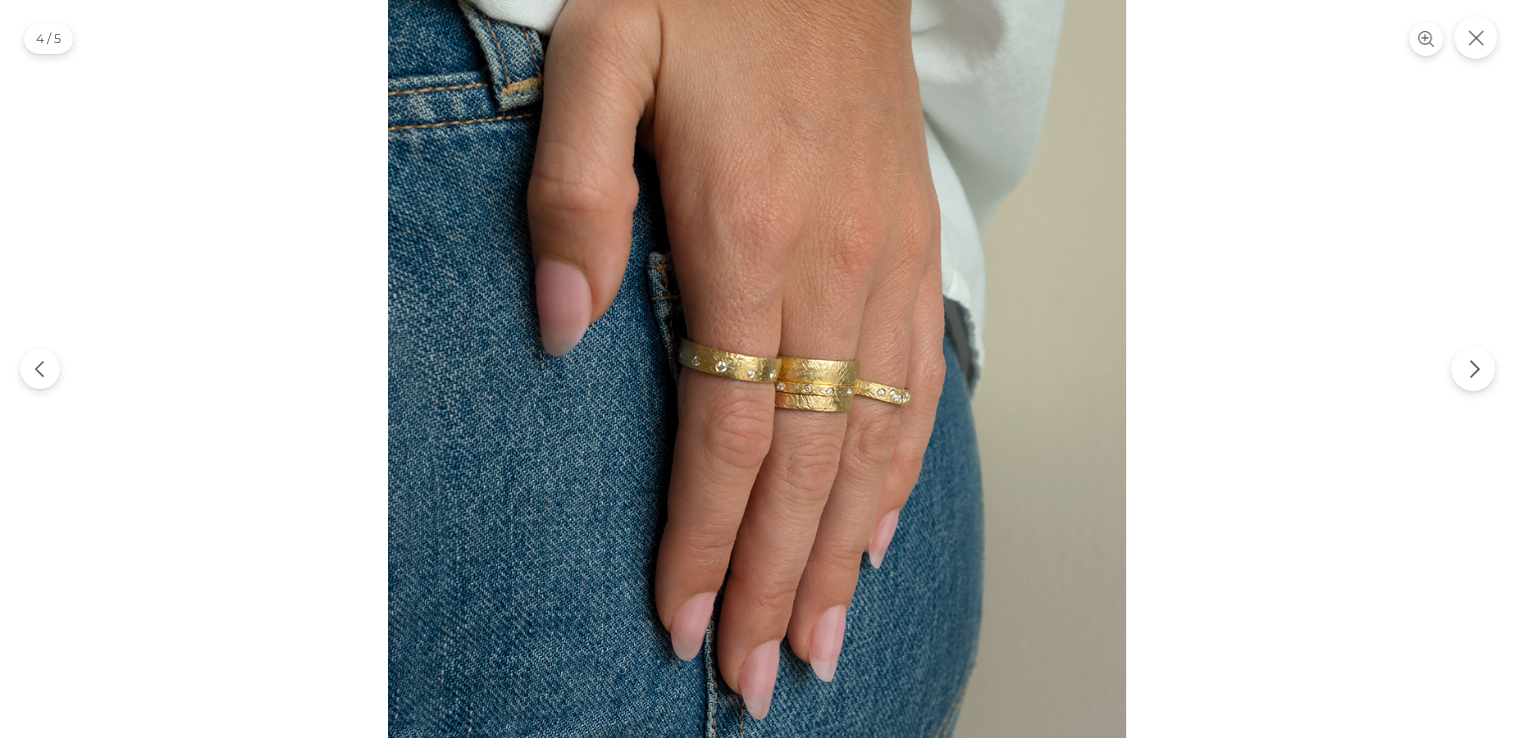 click 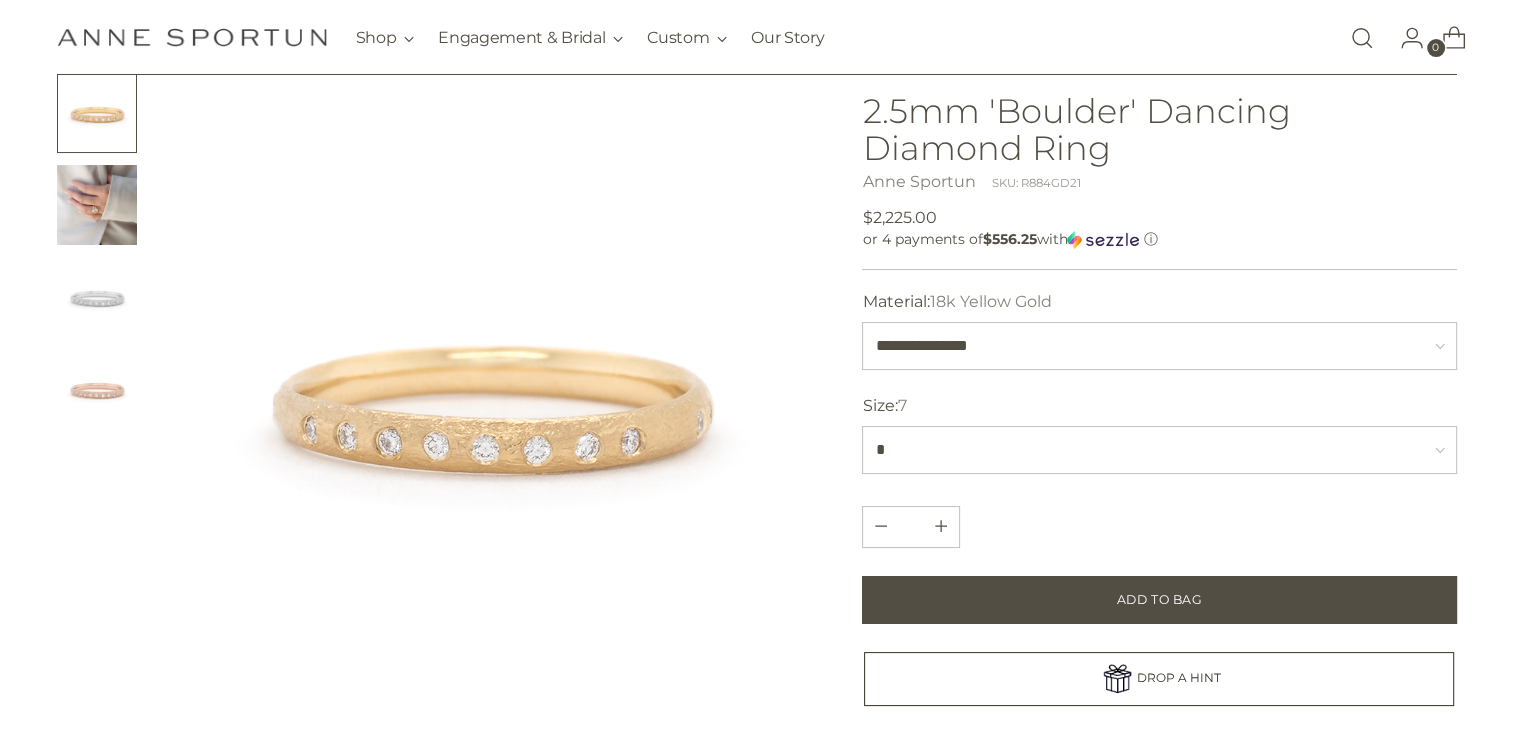 scroll, scrollTop: 0, scrollLeft: 0, axis: both 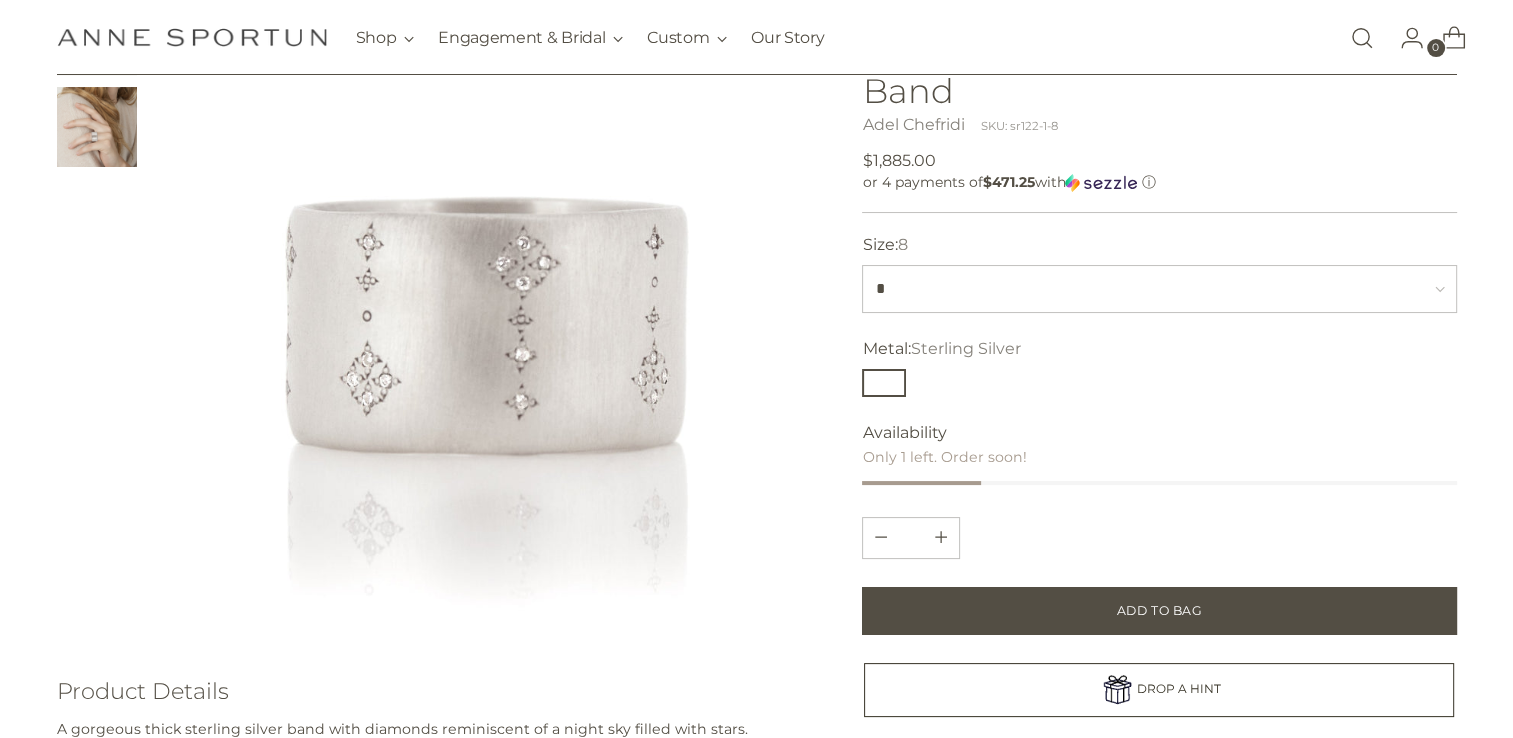 click at bounding box center [489, 319] 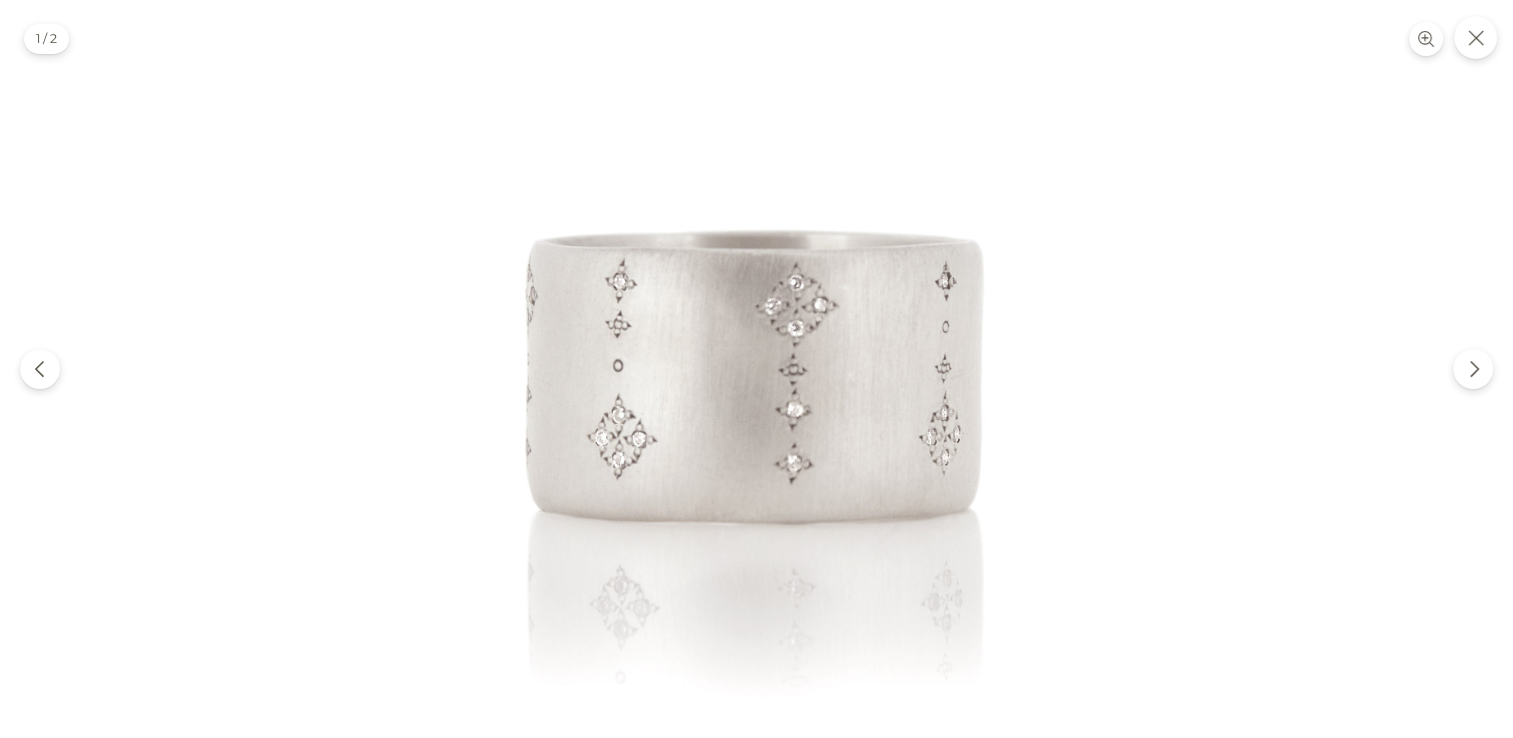 click at bounding box center [757, 369] 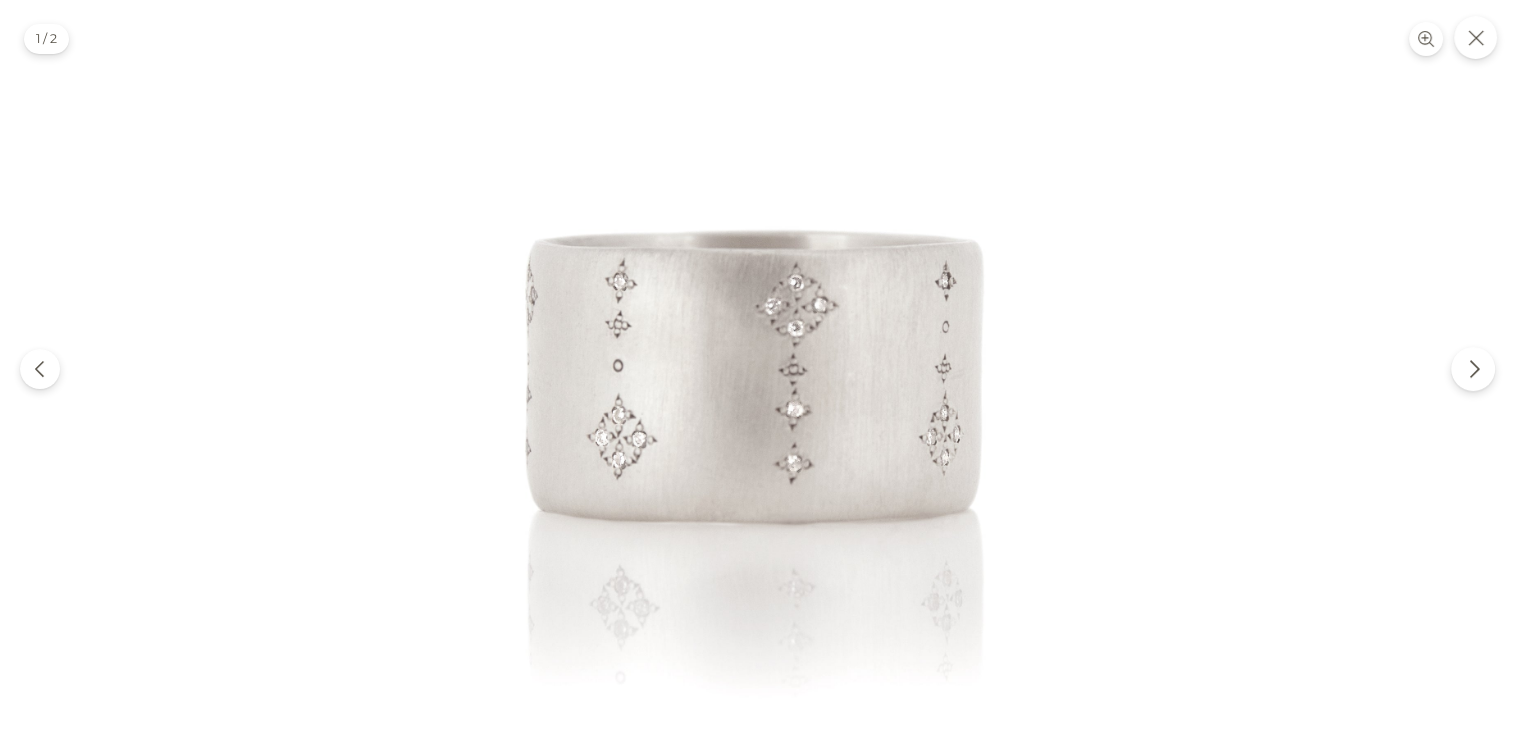 click at bounding box center (1473, 369) 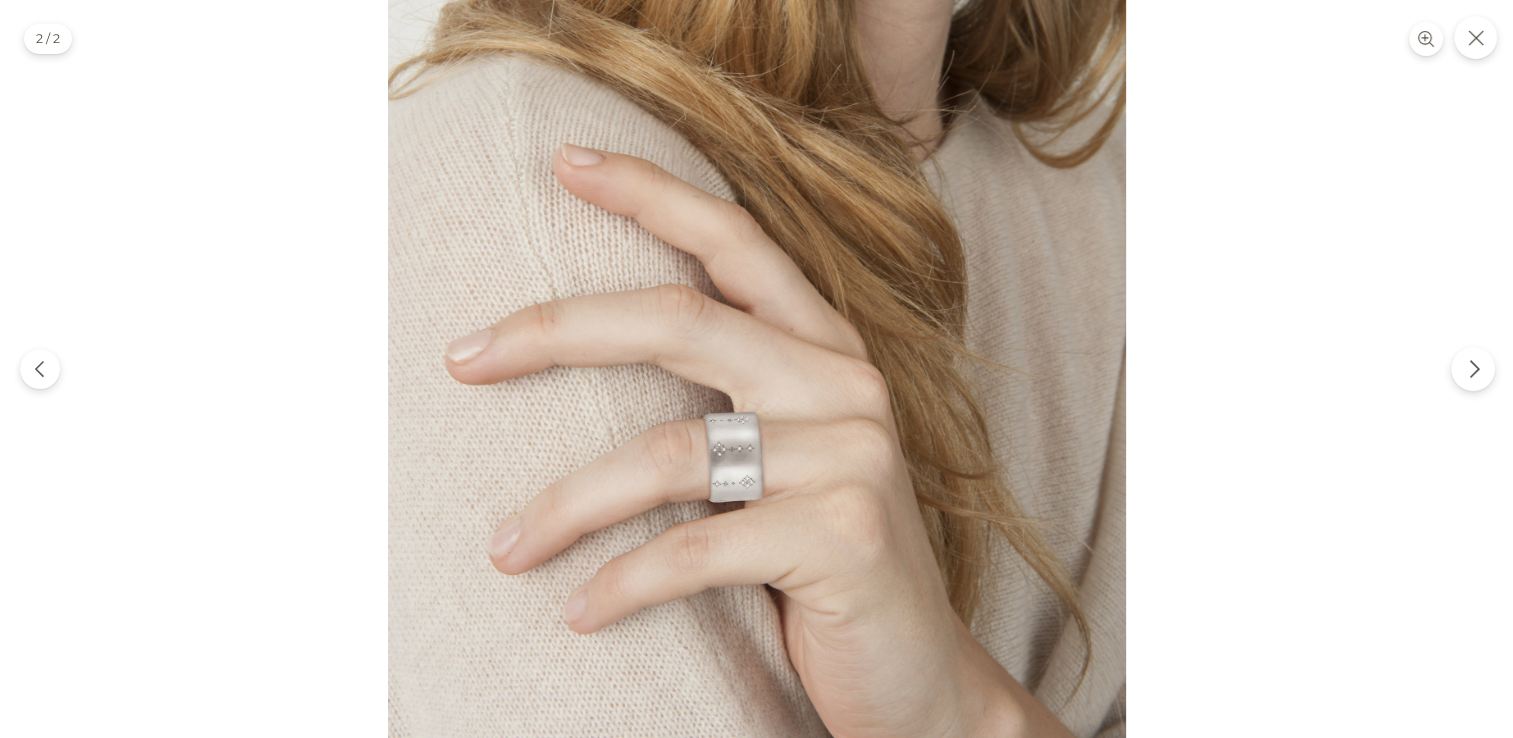 click at bounding box center (1473, 369) 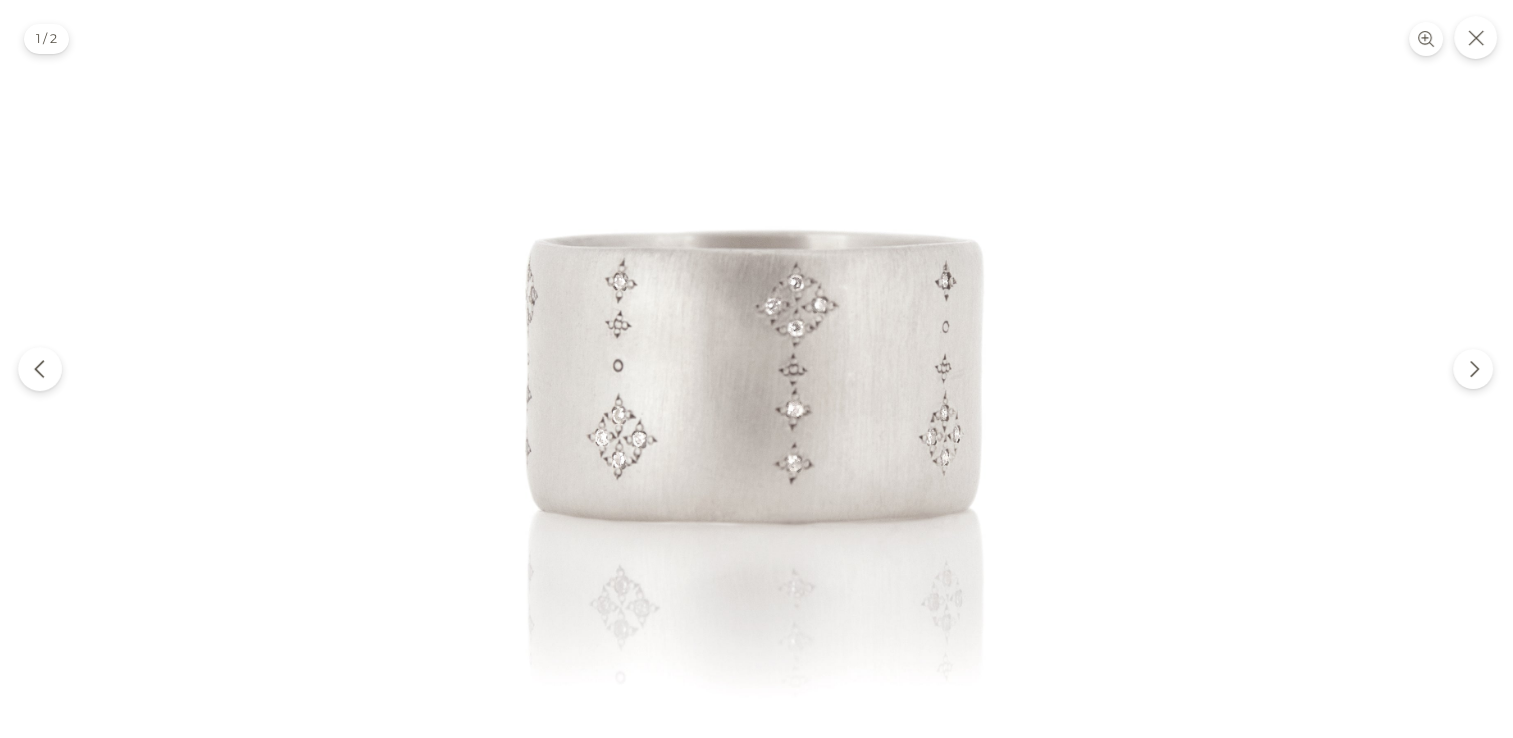 click 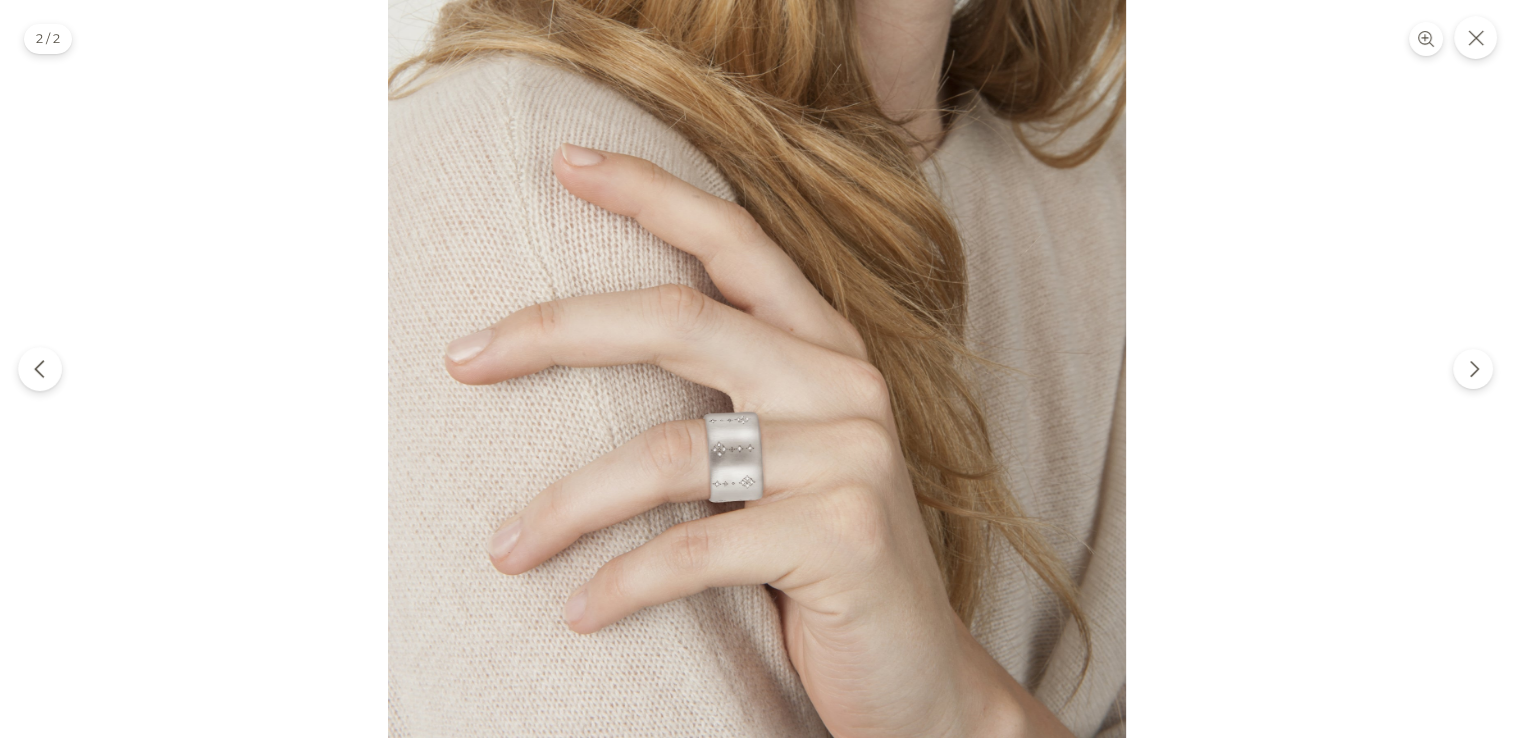 click 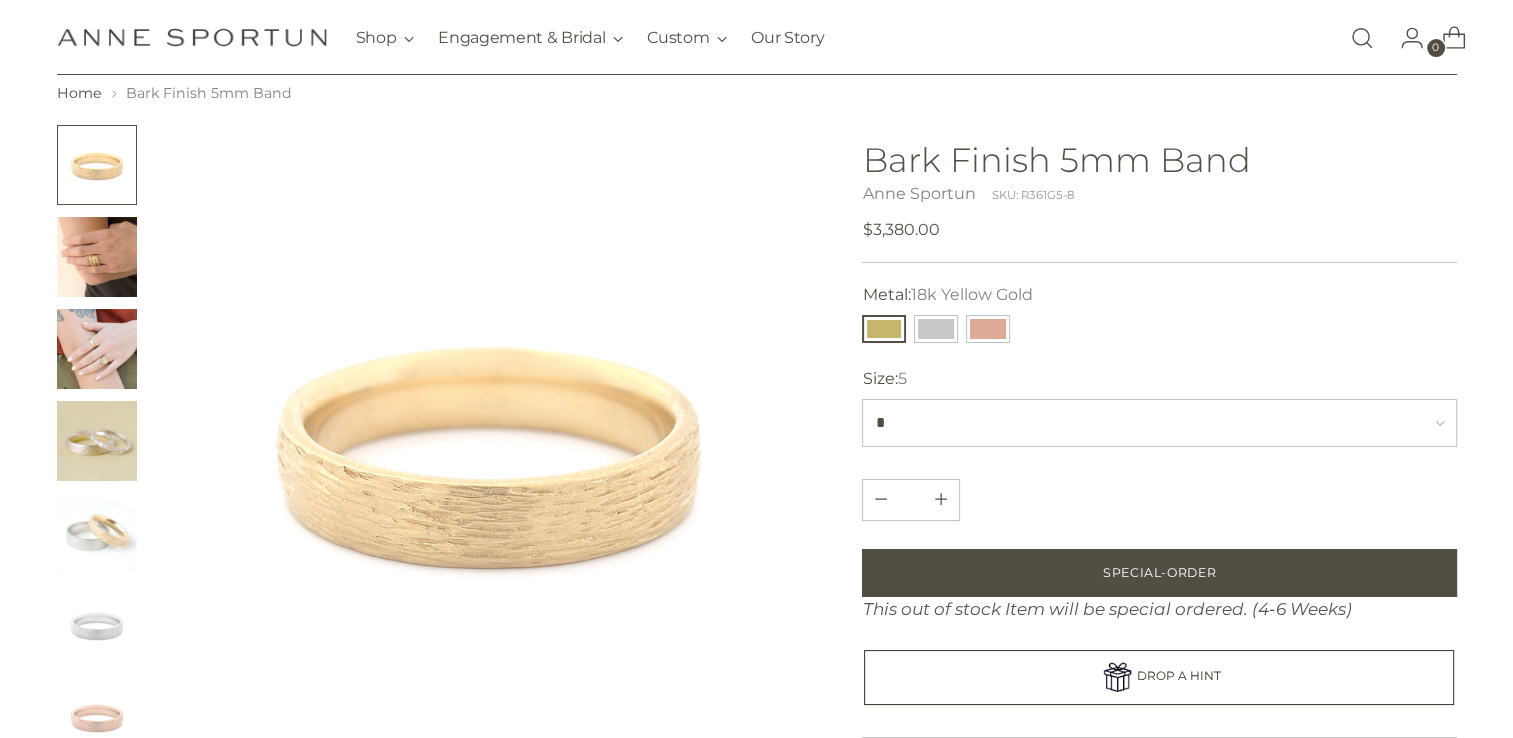 scroll, scrollTop: 0, scrollLeft: 0, axis: both 